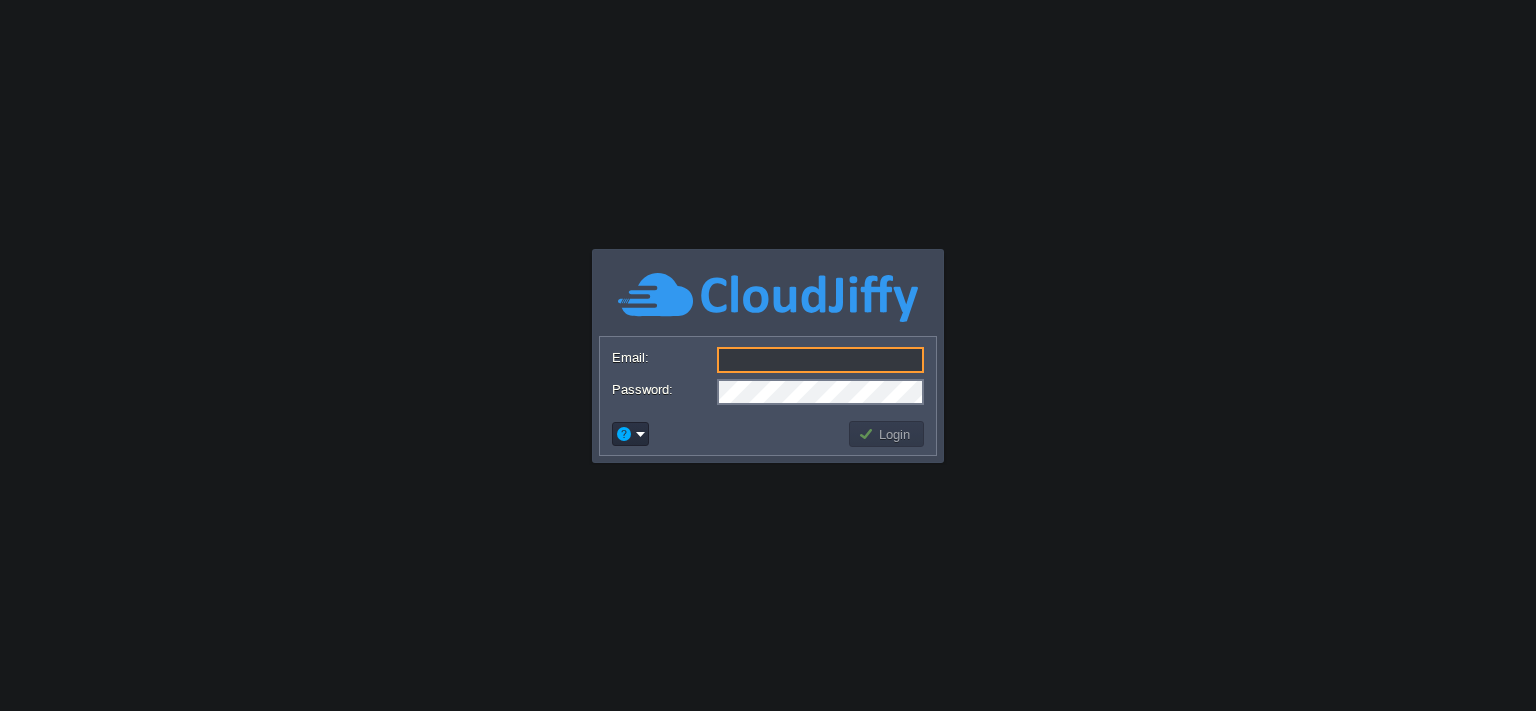 scroll, scrollTop: 0, scrollLeft: 0, axis: both 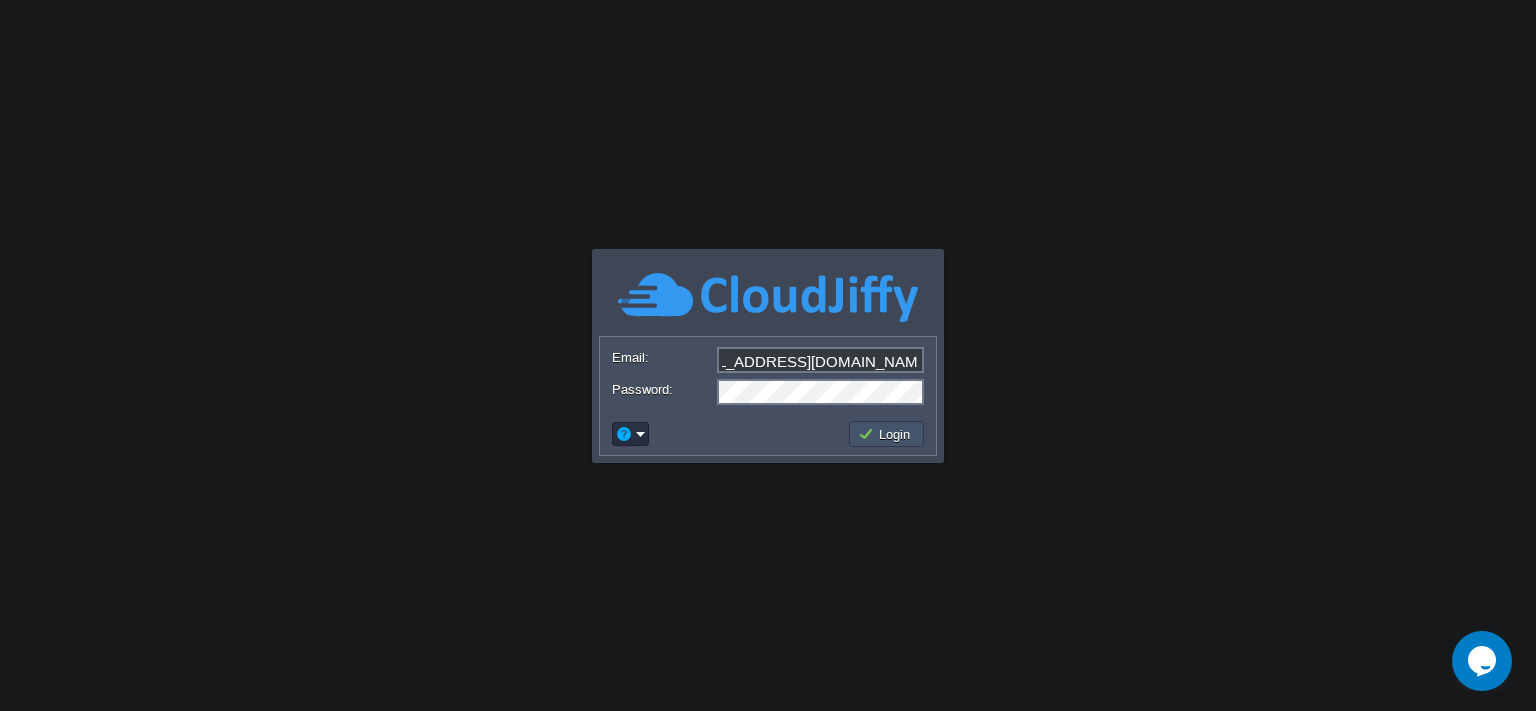 click on "Login" at bounding box center (887, 434) 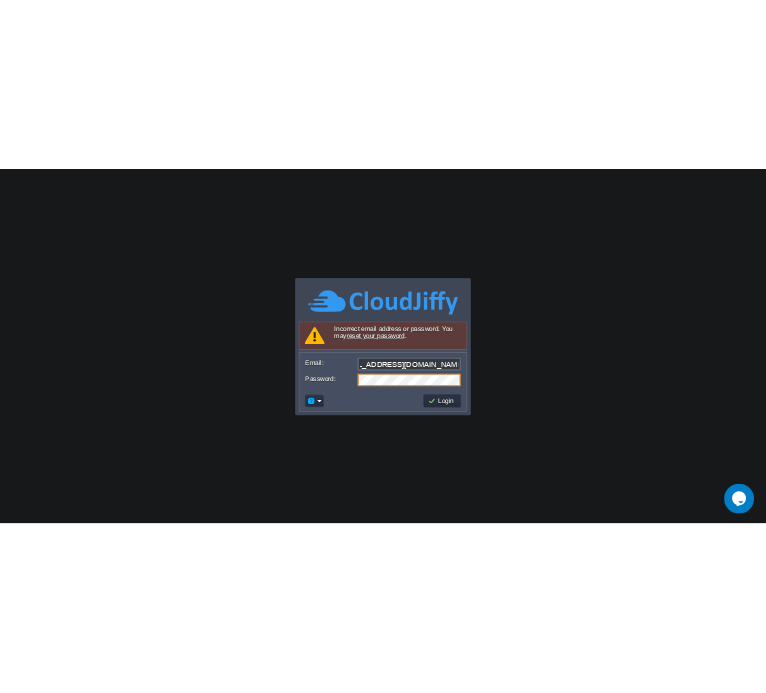 scroll, scrollTop: 0, scrollLeft: 2, axis: horizontal 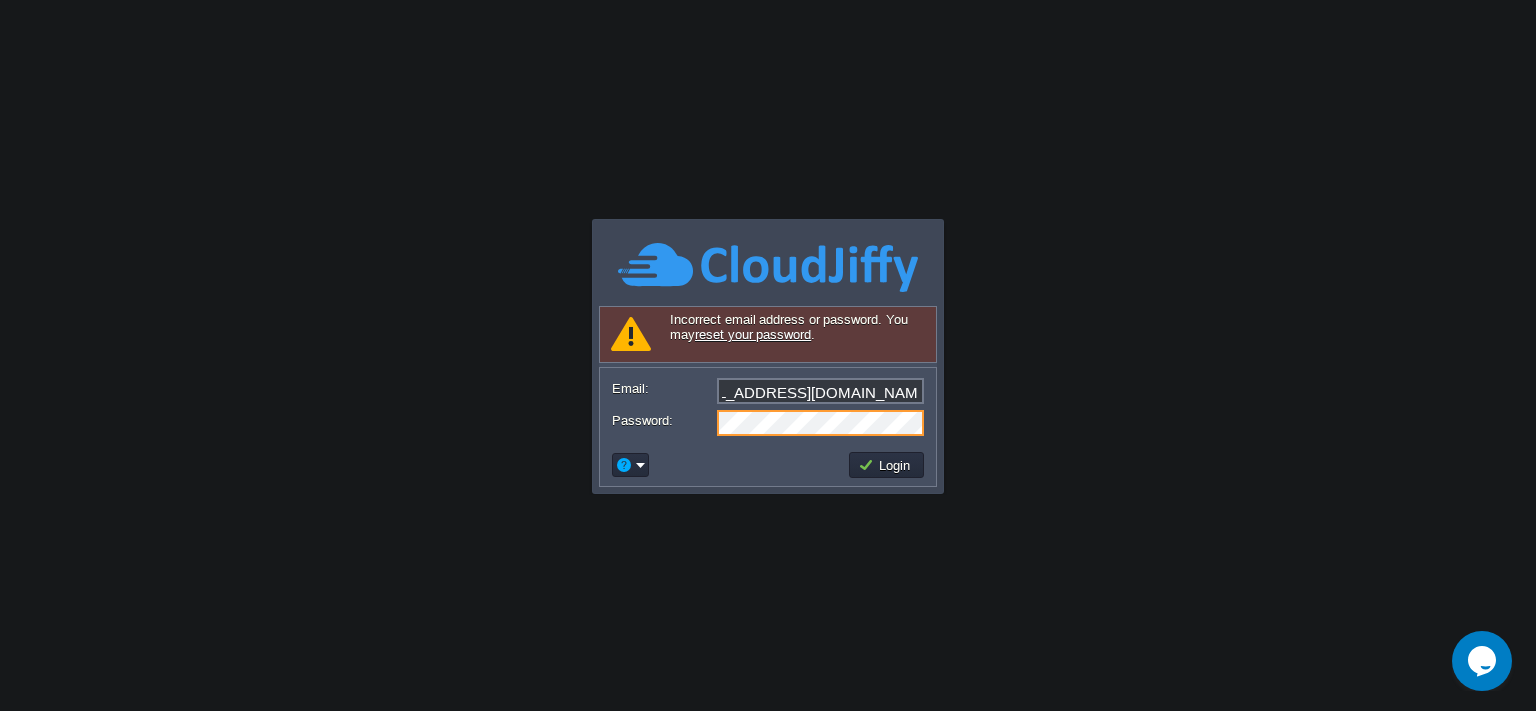 click on "[EMAIL_ADDRESS][DOMAIN_NAME]" at bounding box center (820, 391) 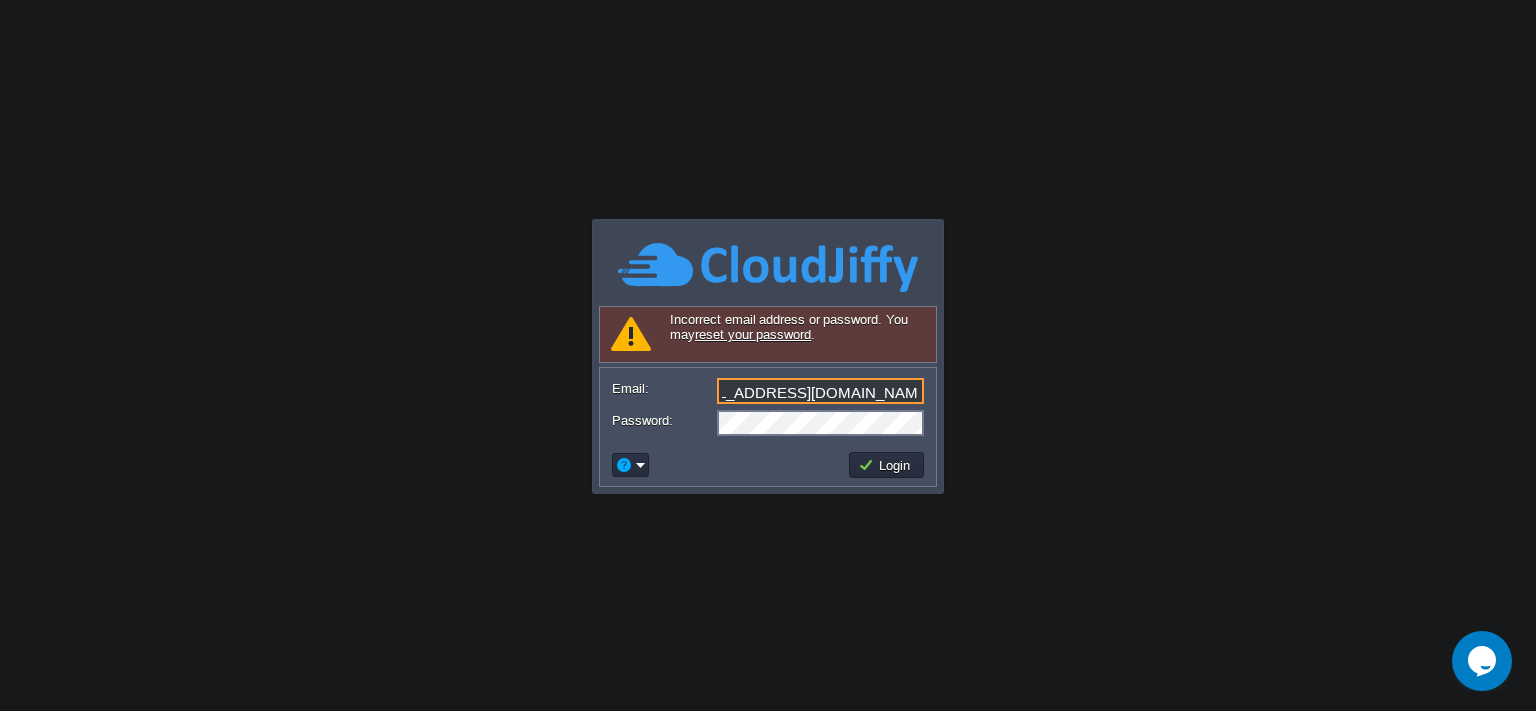click on "[EMAIL_ADDRESS][DOMAIN_NAME]" at bounding box center (820, 391) 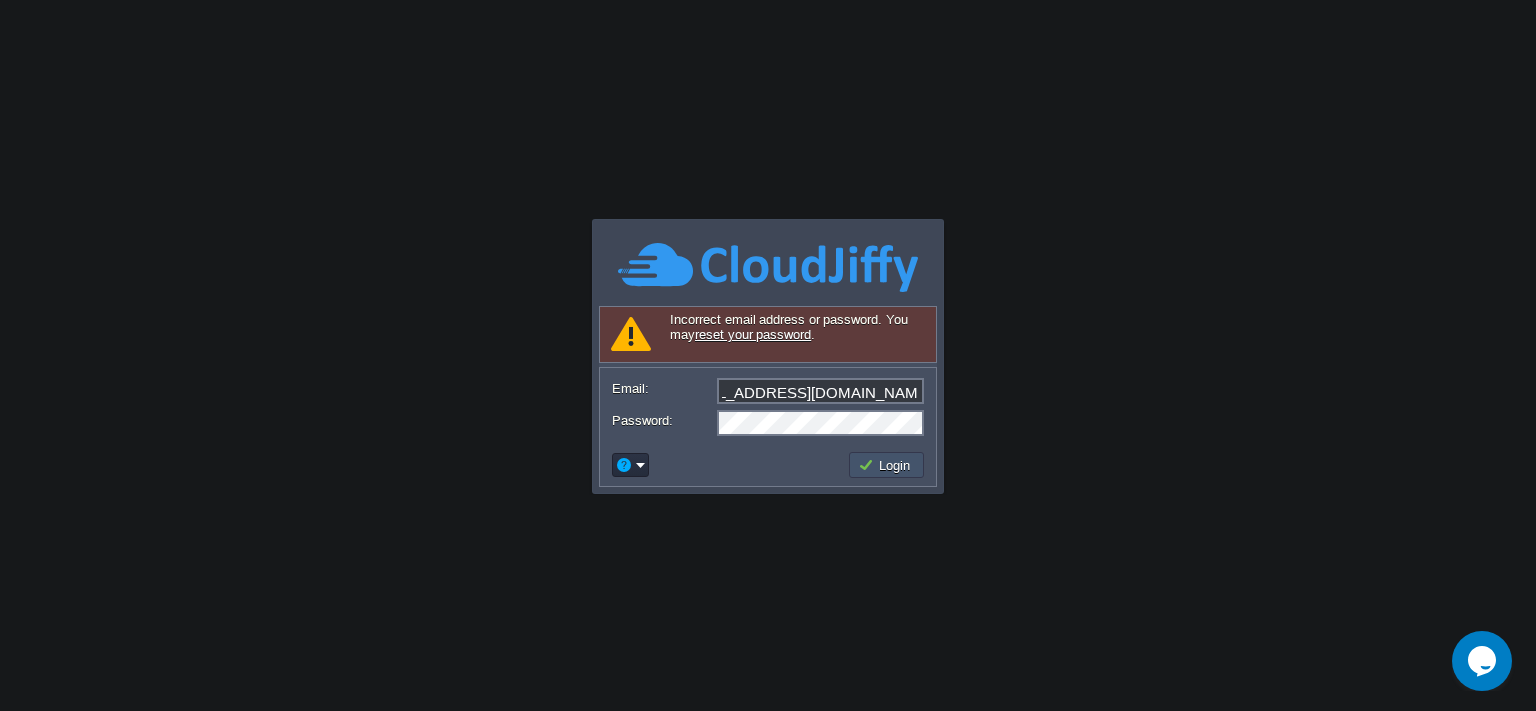 click on "Login" at bounding box center (887, 465) 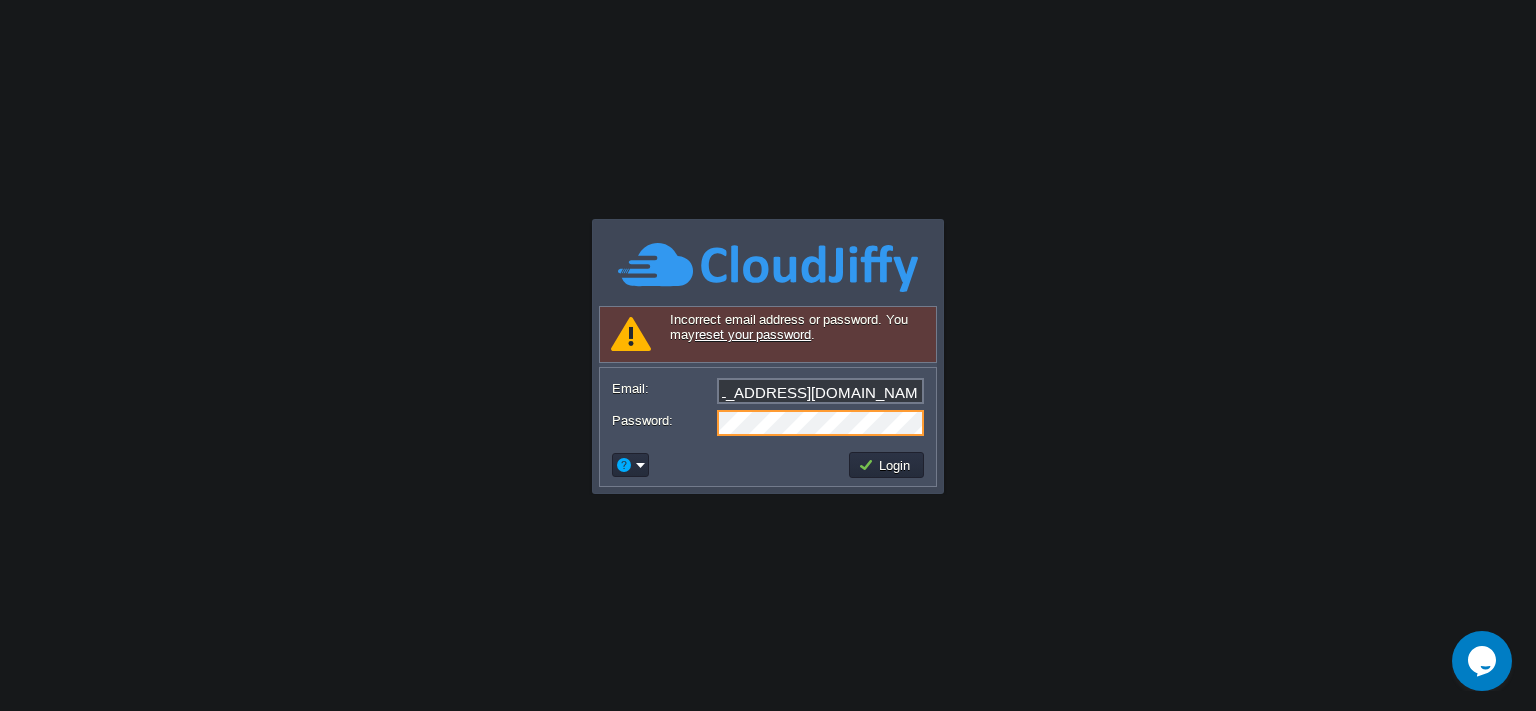click on "[EMAIL_ADDRESS][DOMAIN_NAME]" at bounding box center (820, 391) 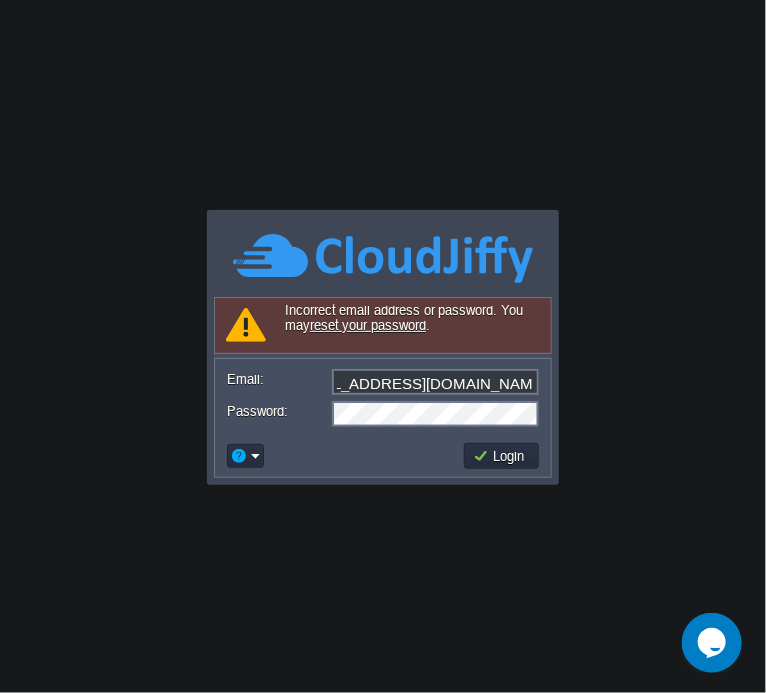 click on "Email: [EMAIL_ADDRESS][DOMAIN_NAME] Password:" at bounding box center (383, 397) 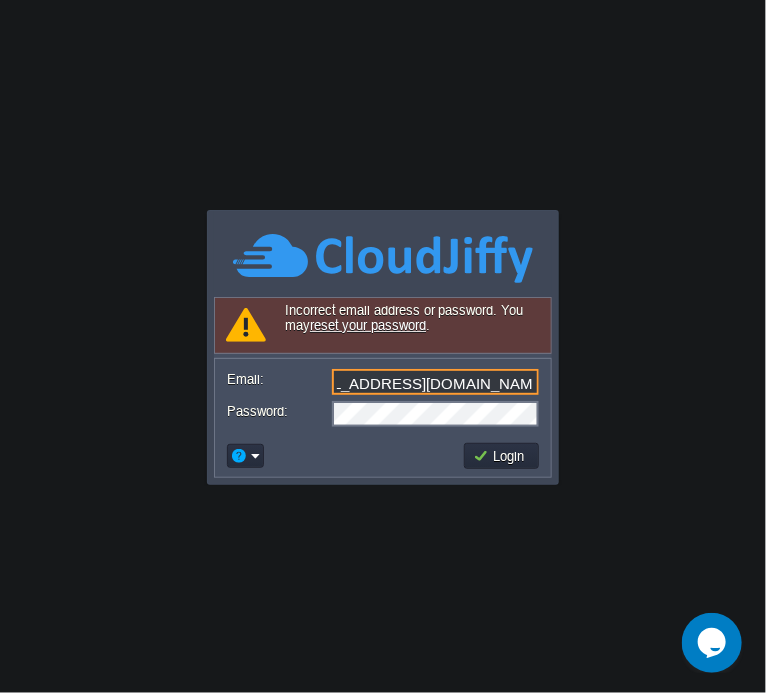 click on "[EMAIL_ADDRESS][DOMAIN_NAME]" at bounding box center (435, 382) 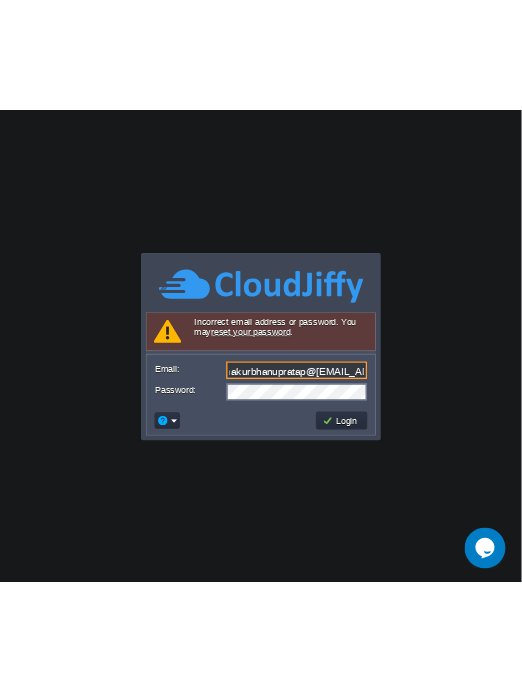 scroll, scrollTop: 0, scrollLeft: 221, axis: horizontal 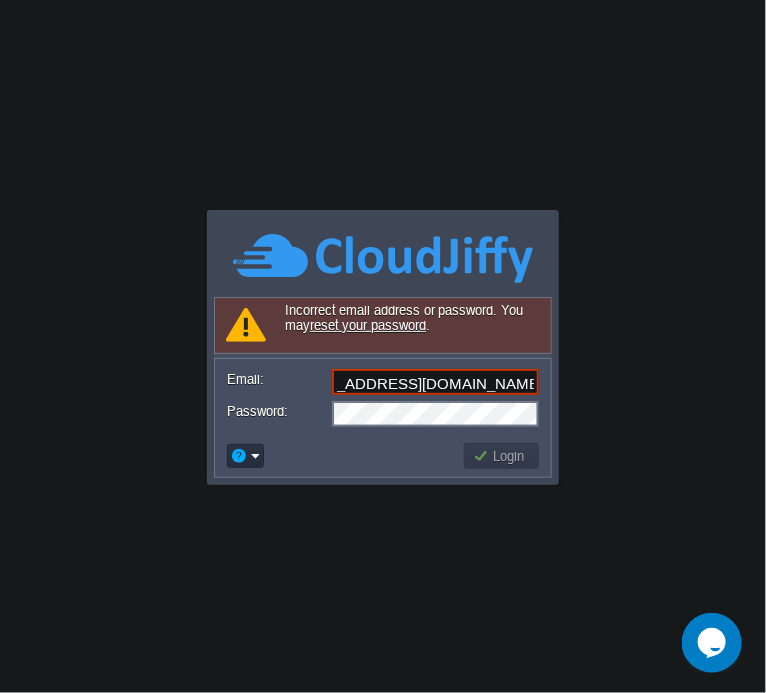 click on "Application Platform   v.8.10.2
Signing in...
Incorrect email address or password. You may  reset your password . Email: singhthakurbhanupratap@[EMAIL_ADDRESS][DOMAIN_NAME] Password:     Login" at bounding box center (383, 346) 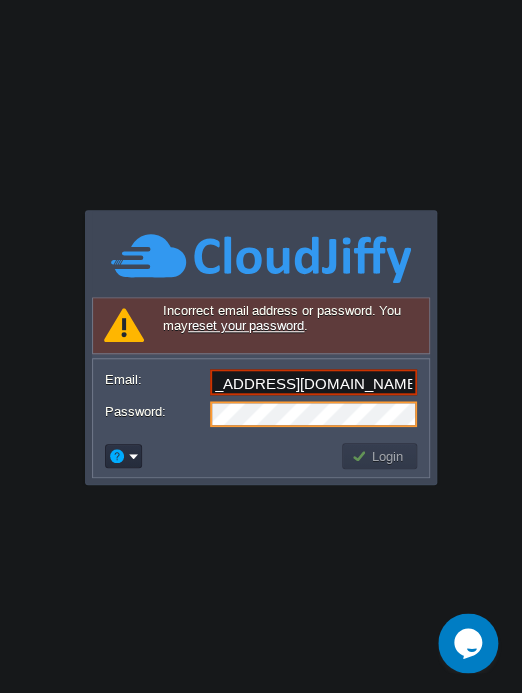click at bounding box center [220, 456] 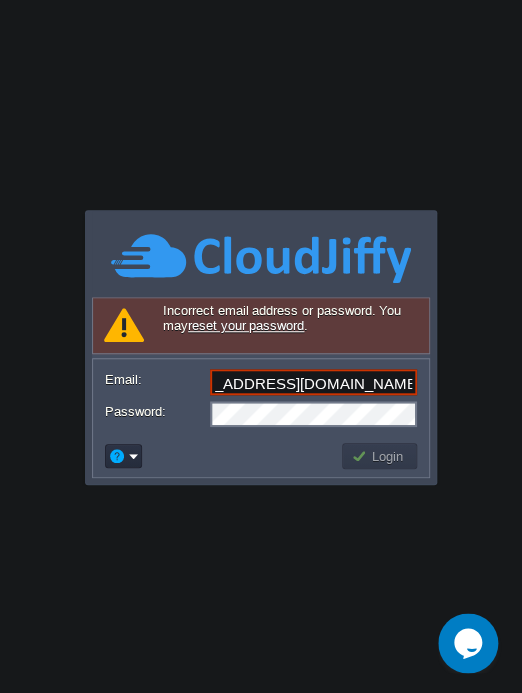 click on "singhthakurbhanupratap@[EMAIL_ADDRESS][DOMAIN_NAME]" at bounding box center (313, 382) 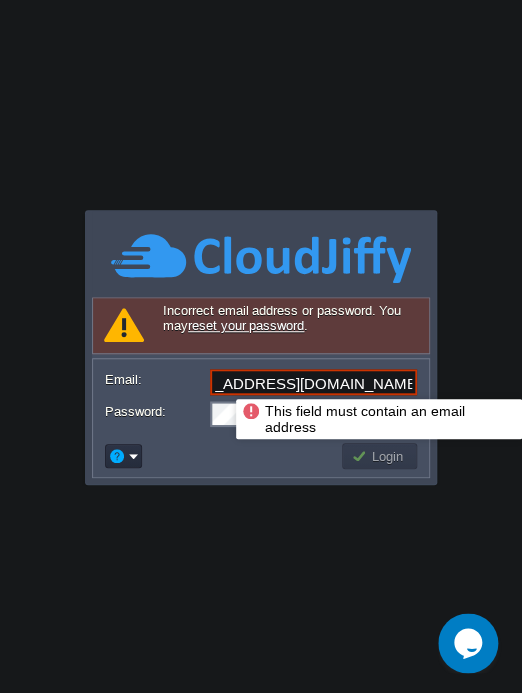 click on "singhthakurbhanupratap@[EMAIL_ADDRESS][DOMAIN_NAME]" at bounding box center [313, 382] 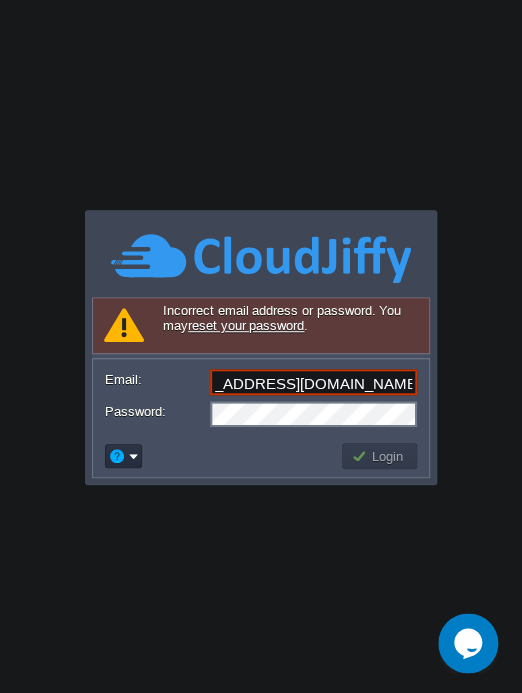 click on "singhthakurbhanupratap@[EMAIL_ADDRESS][DOMAIN_NAME]" at bounding box center [313, 382] 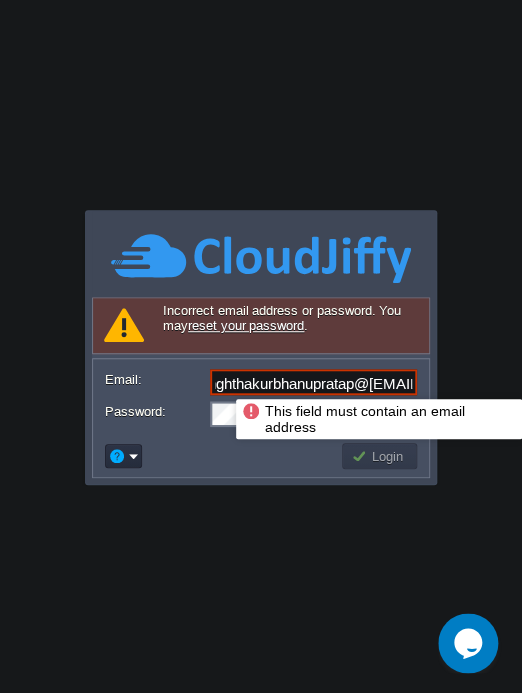 scroll, scrollTop: 0, scrollLeft: 0, axis: both 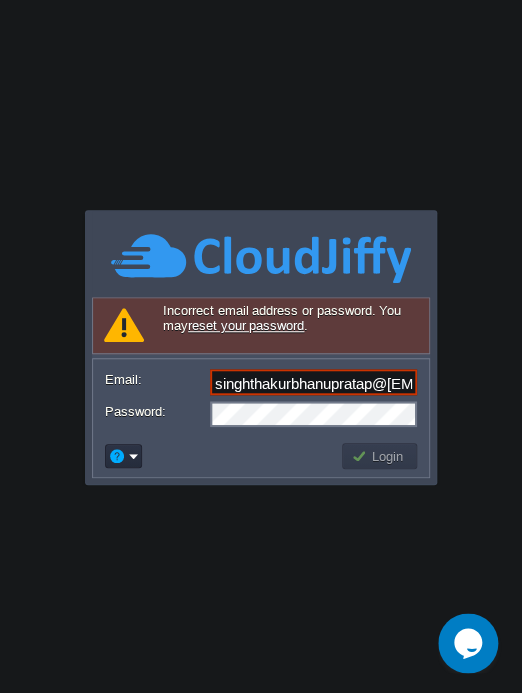 click on "singhthakurbhanupratap@[EMAIL_ADDRESS][DOMAIN_NAME]" at bounding box center [313, 382] 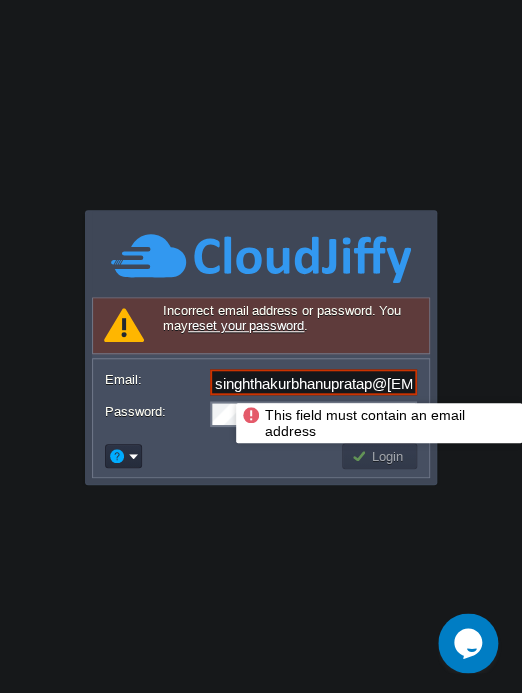 paste 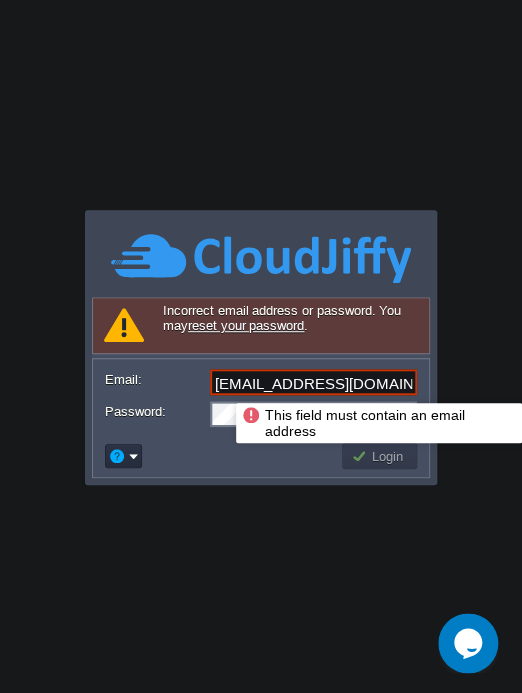 scroll, scrollTop: 0, scrollLeft: 45, axis: horizontal 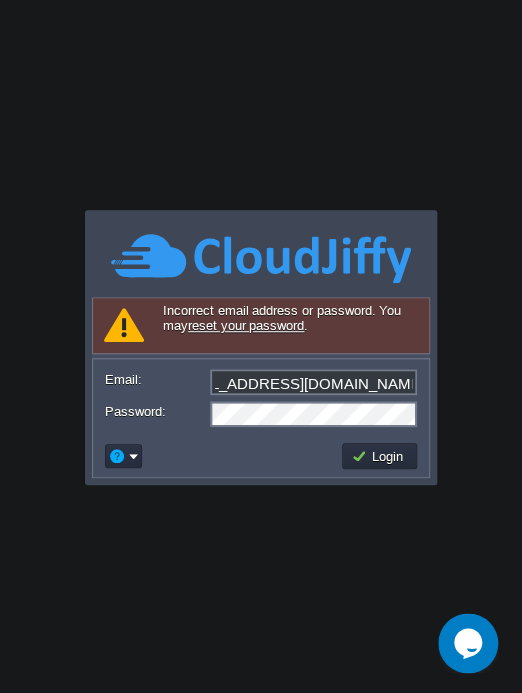 click on "Application Platform   v.8.10.2
Signing in...
This field must contain an email address Incorrect email address or password. You may  reset your password . Email: [EMAIL_ADDRESS][DOMAIN_NAME] Password:     Login" at bounding box center (261, 346) 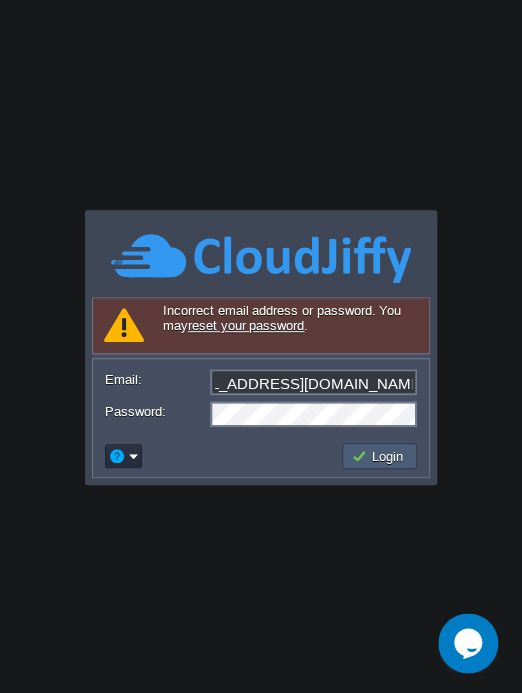 click on "Login" at bounding box center (380, 456) 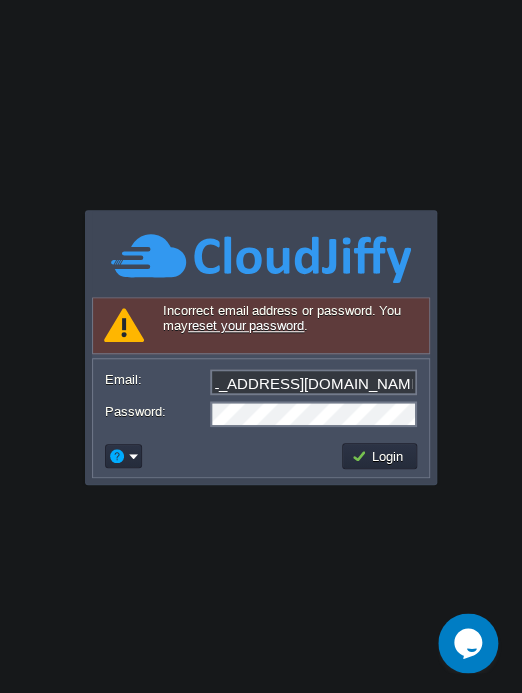 click on "[EMAIL_ADDRESS][DOMAIN_NAME]" at bounding box center [313, 382] 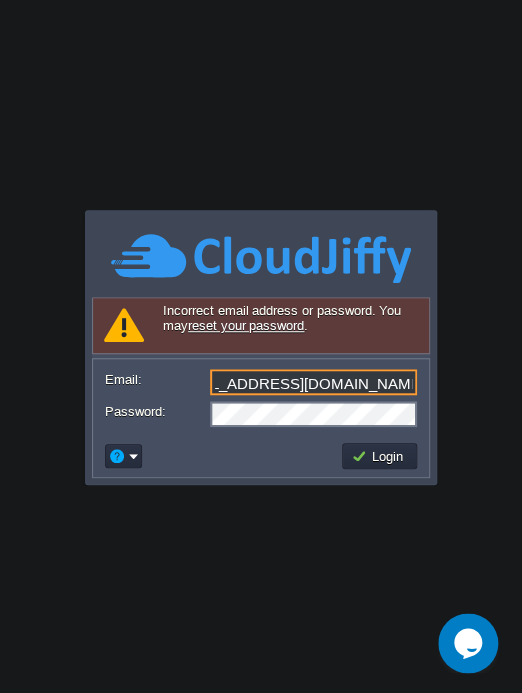 paste on "0" 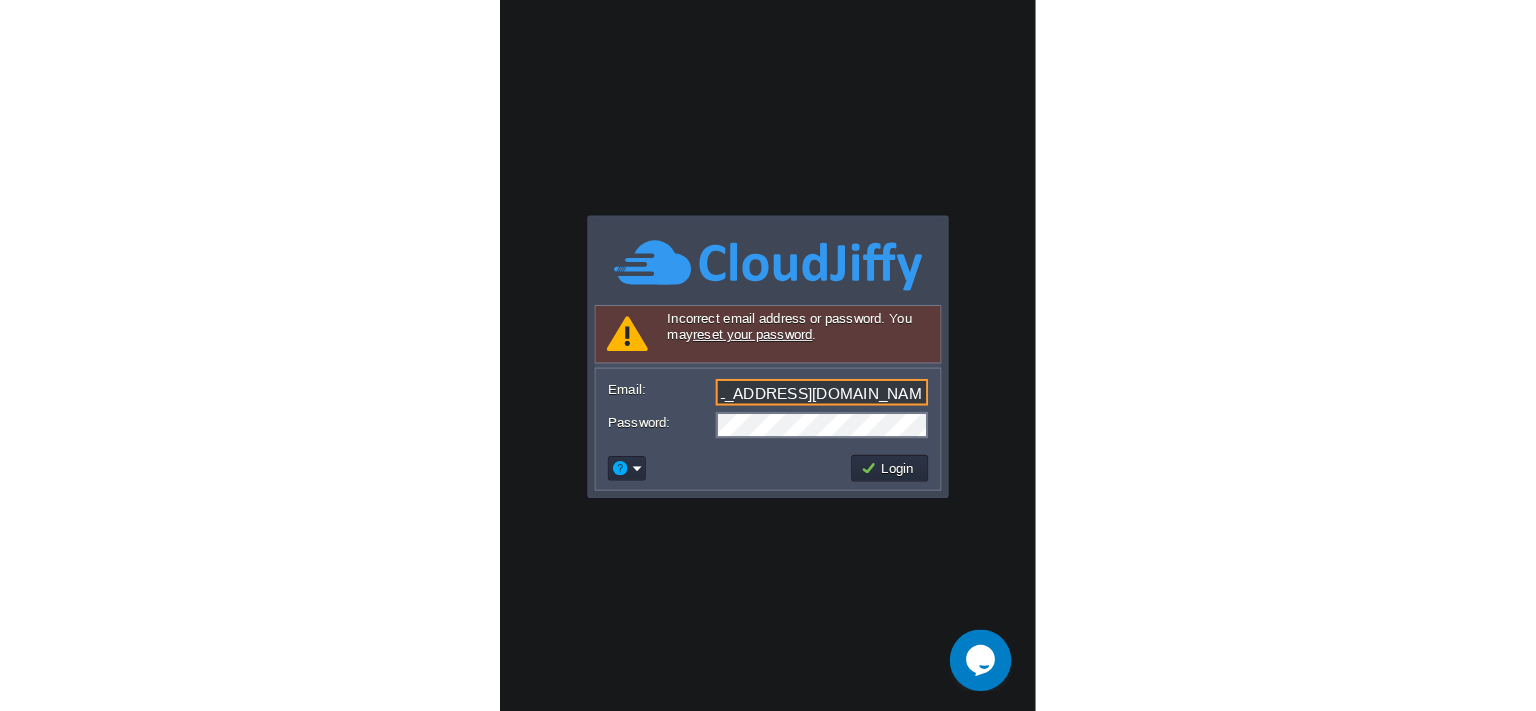 scroll, scrollTop: 0, scrollLeft: 54, axis: horizontal 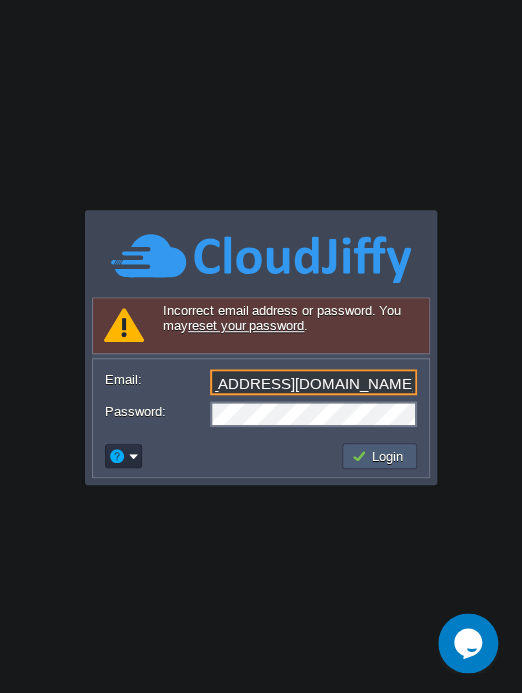 type on "[EMAIL_ADDRESS][DOMAIN_NAME]" 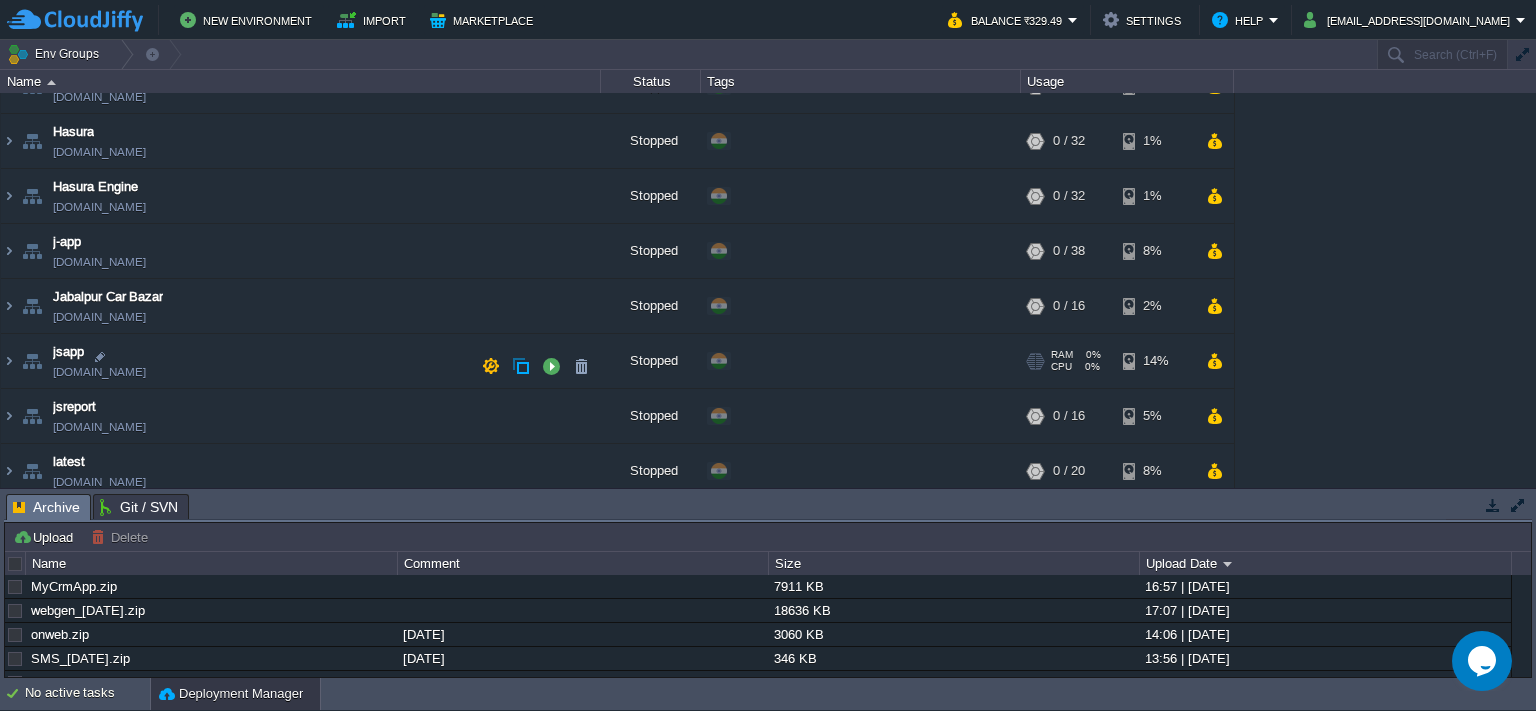 scroll, scrollTop: 722, scrollLeft: 0, axis: vertical 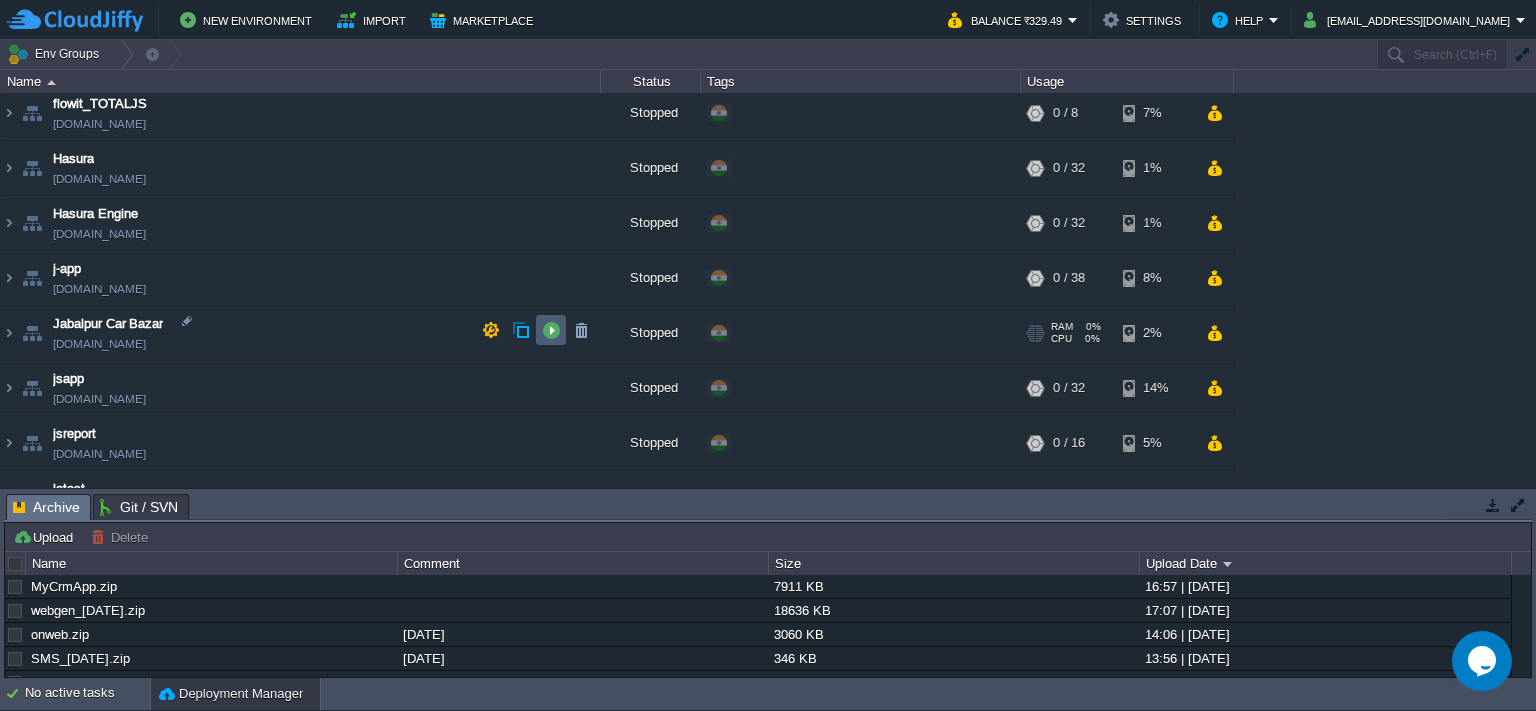 click at bounding box center (551, 330) 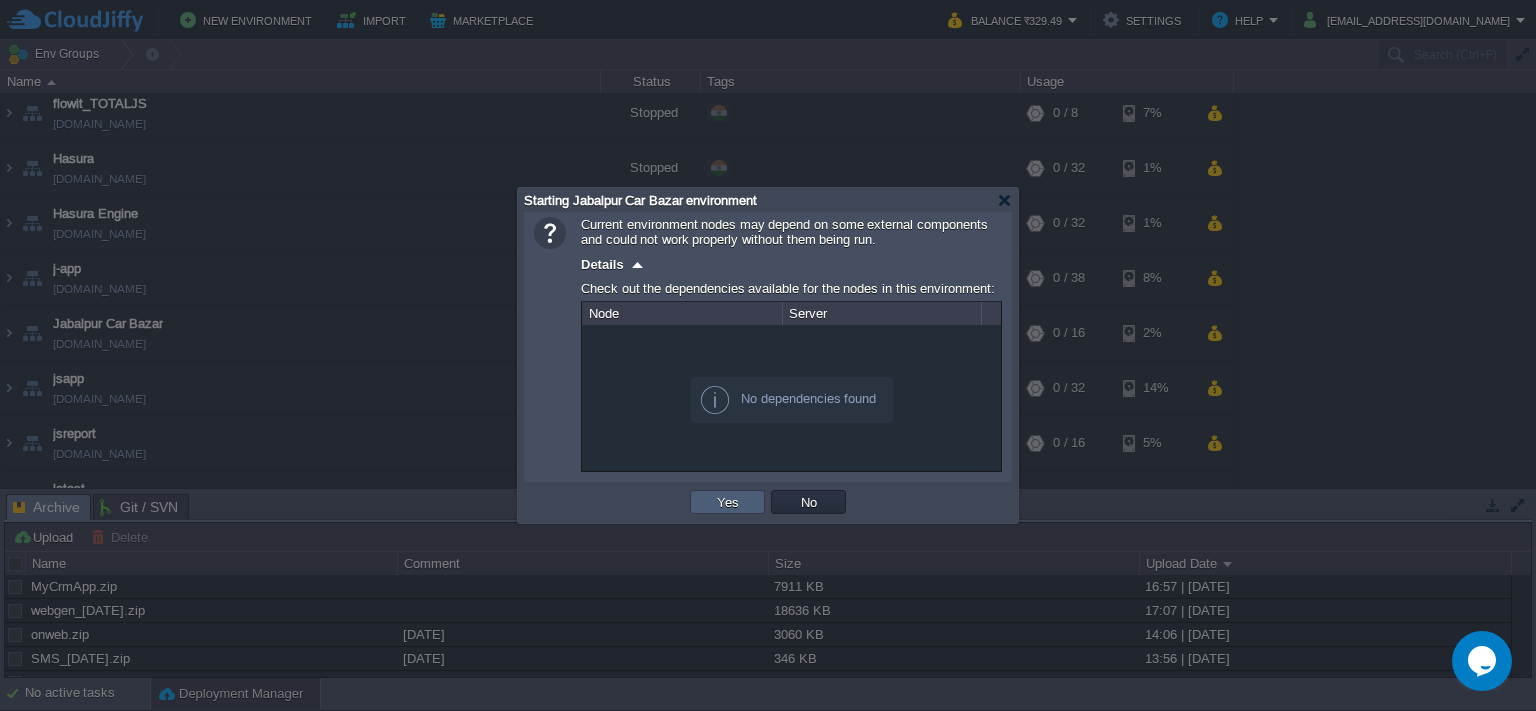 click on "Yes" at bounding box center [728, 502] 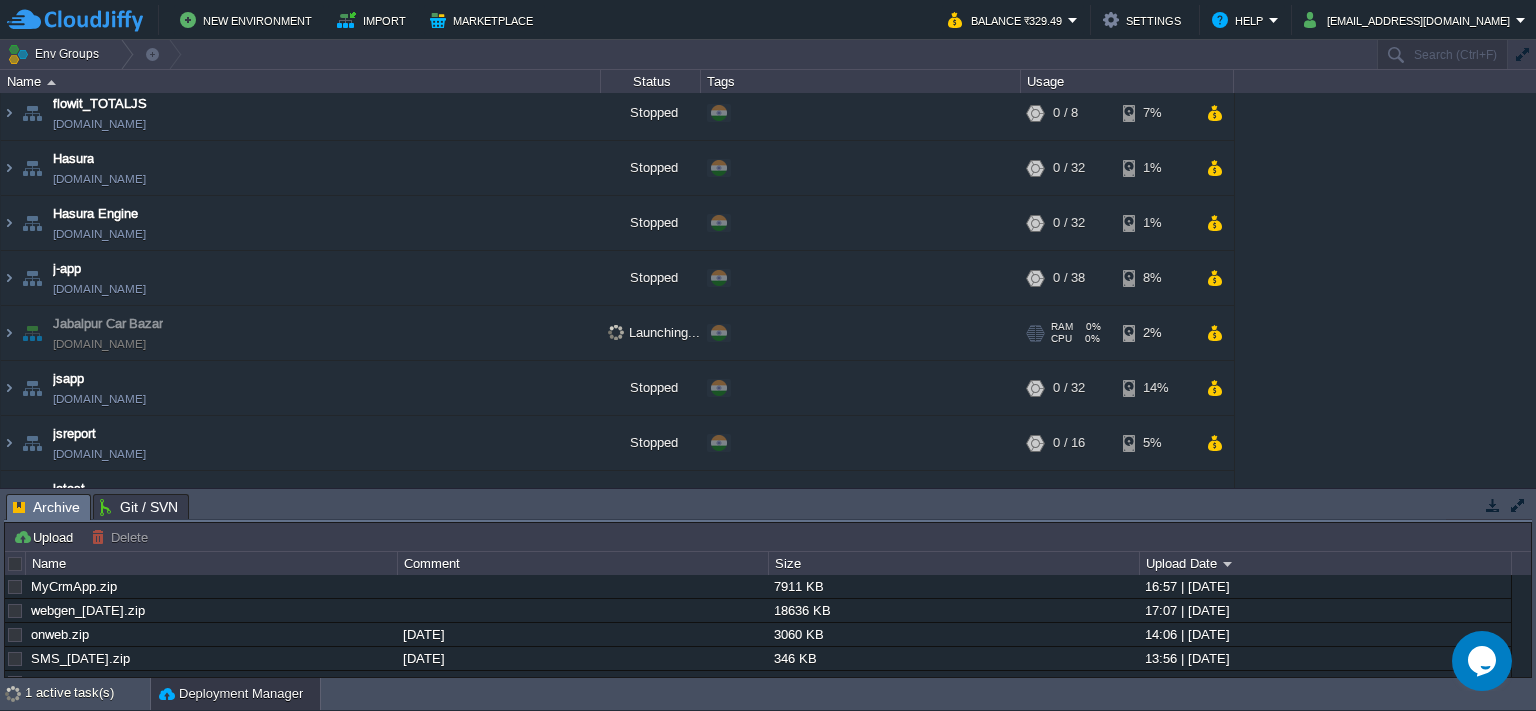 click on "[DOMAIN_NAME]" at bounding box center (99, 344) 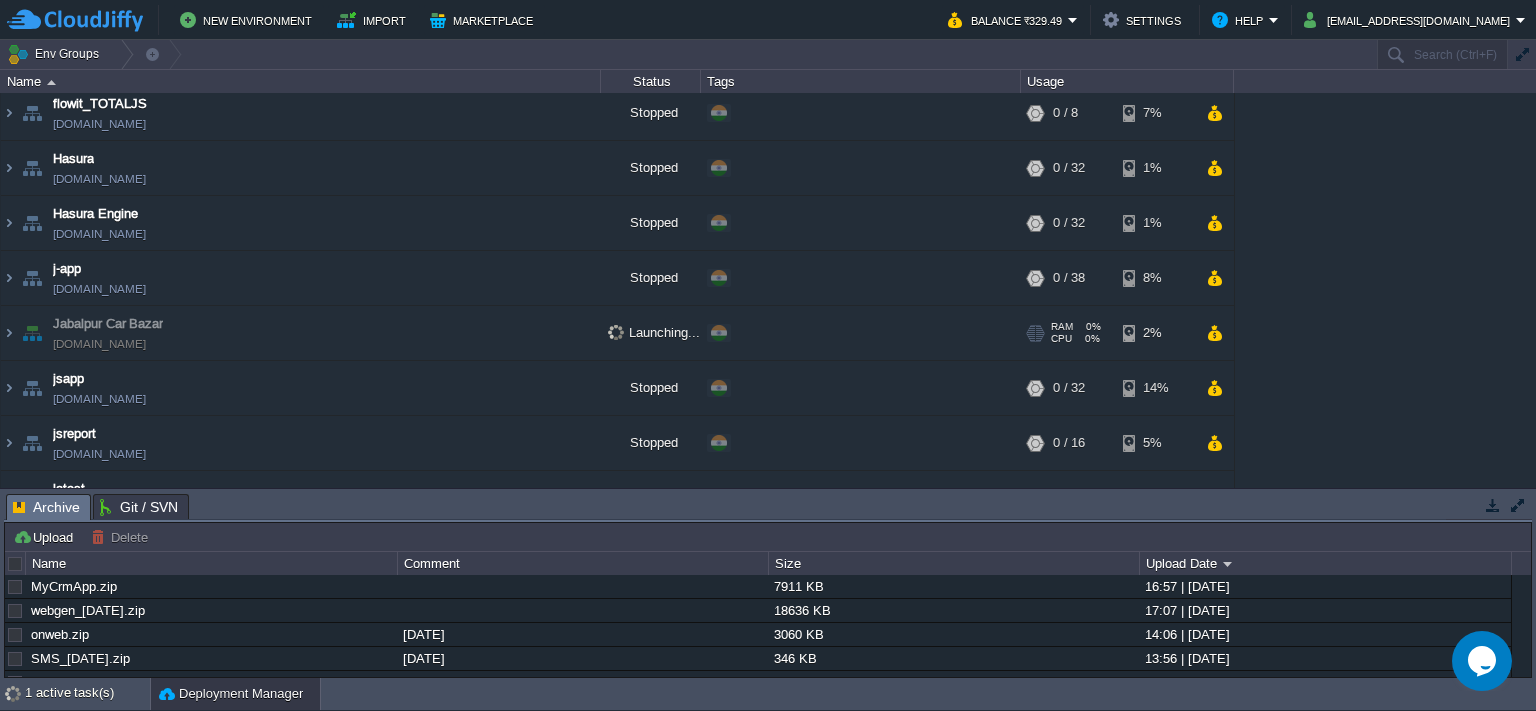 click on "[DOMAIN_NAME]" at bounding box center [99, 344] 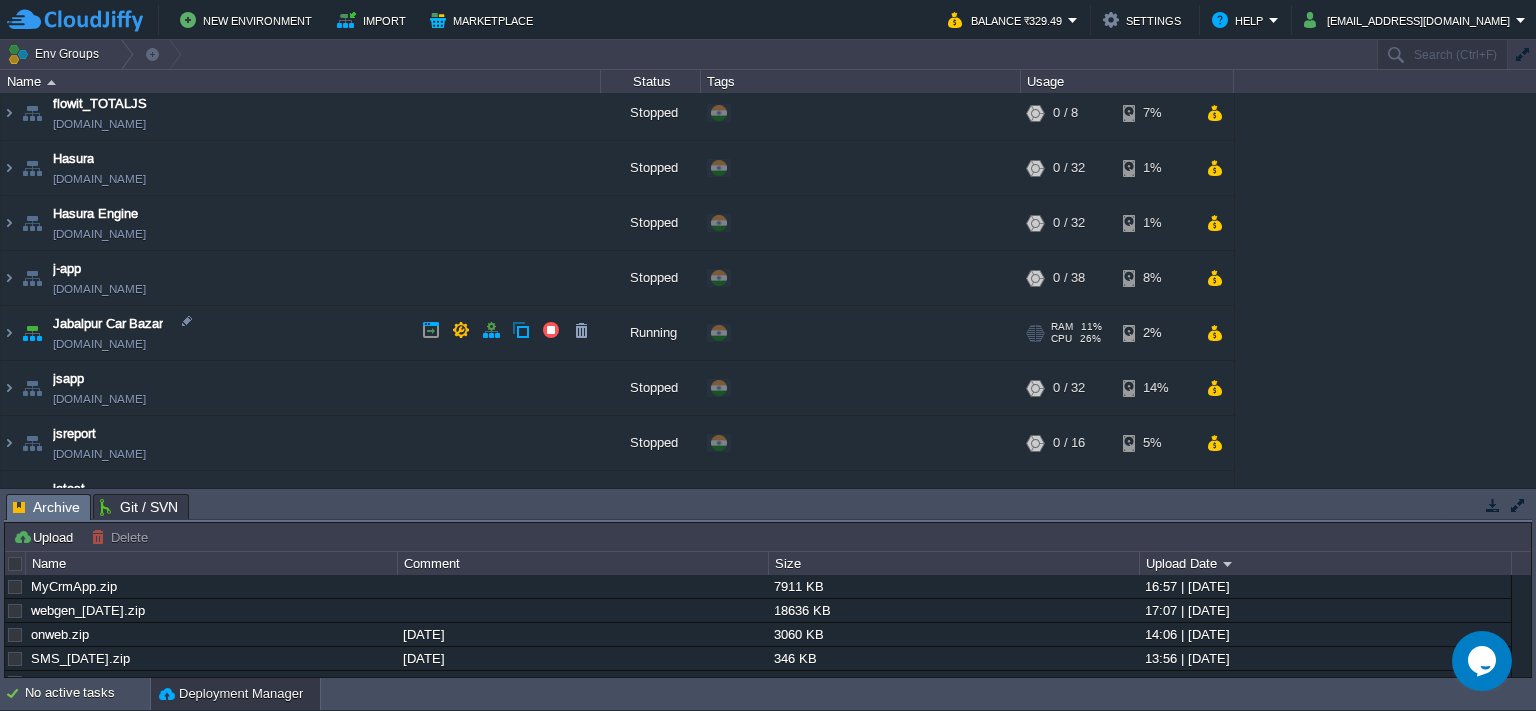 click on "[DOMAIN_NAME]" at bounding box center (99, 344) 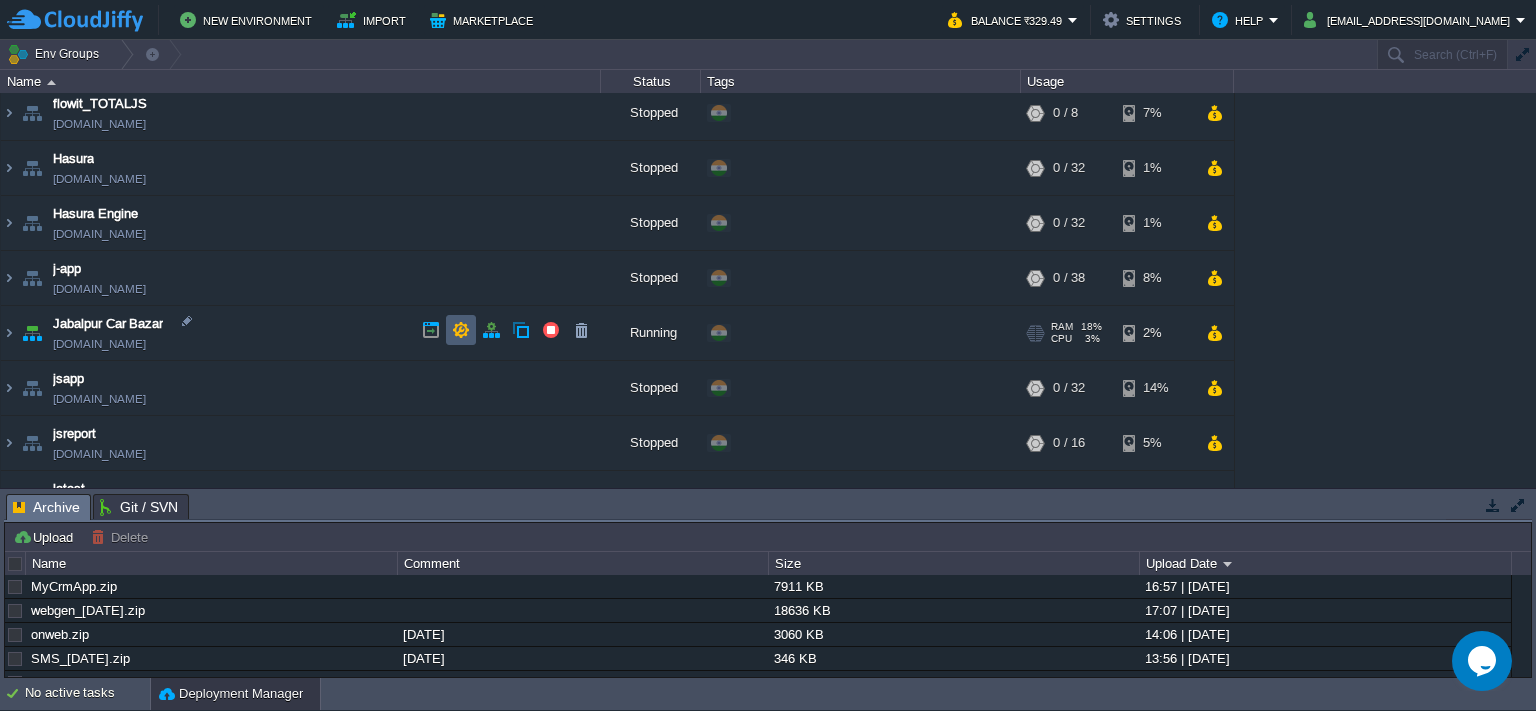 click at bounding box center [461, 330] 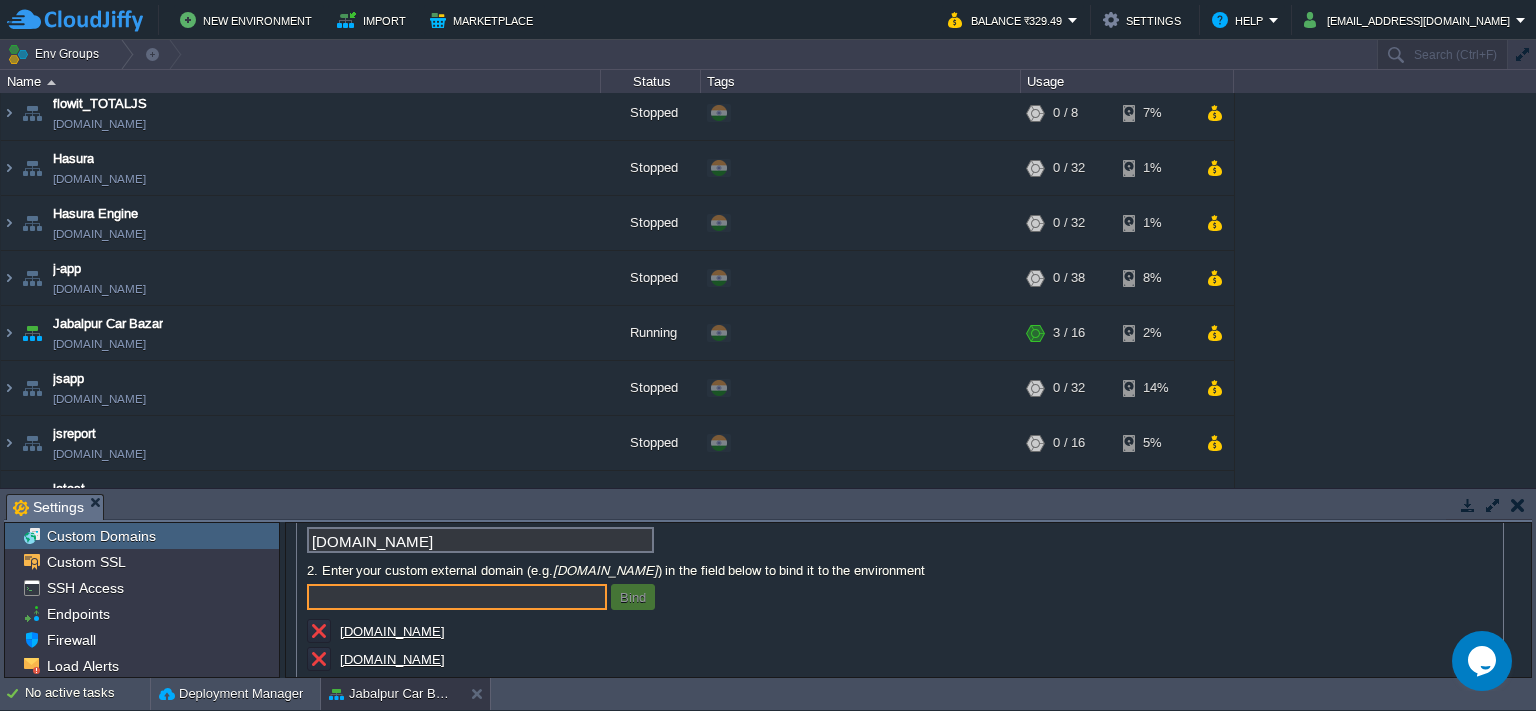 scroll, scrollTop: 124, scrollLeft: 0, axis: vertical 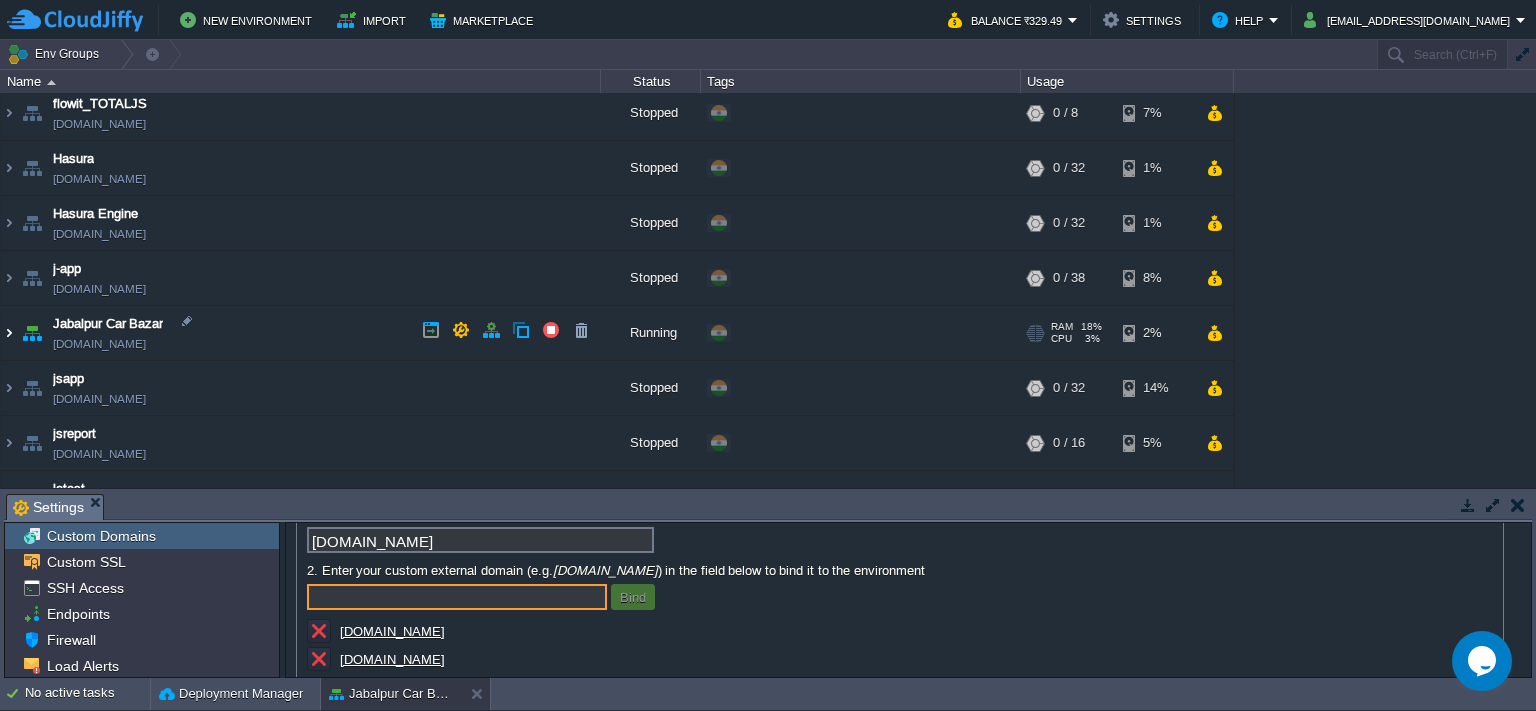 click at bounding box center (9, 333) 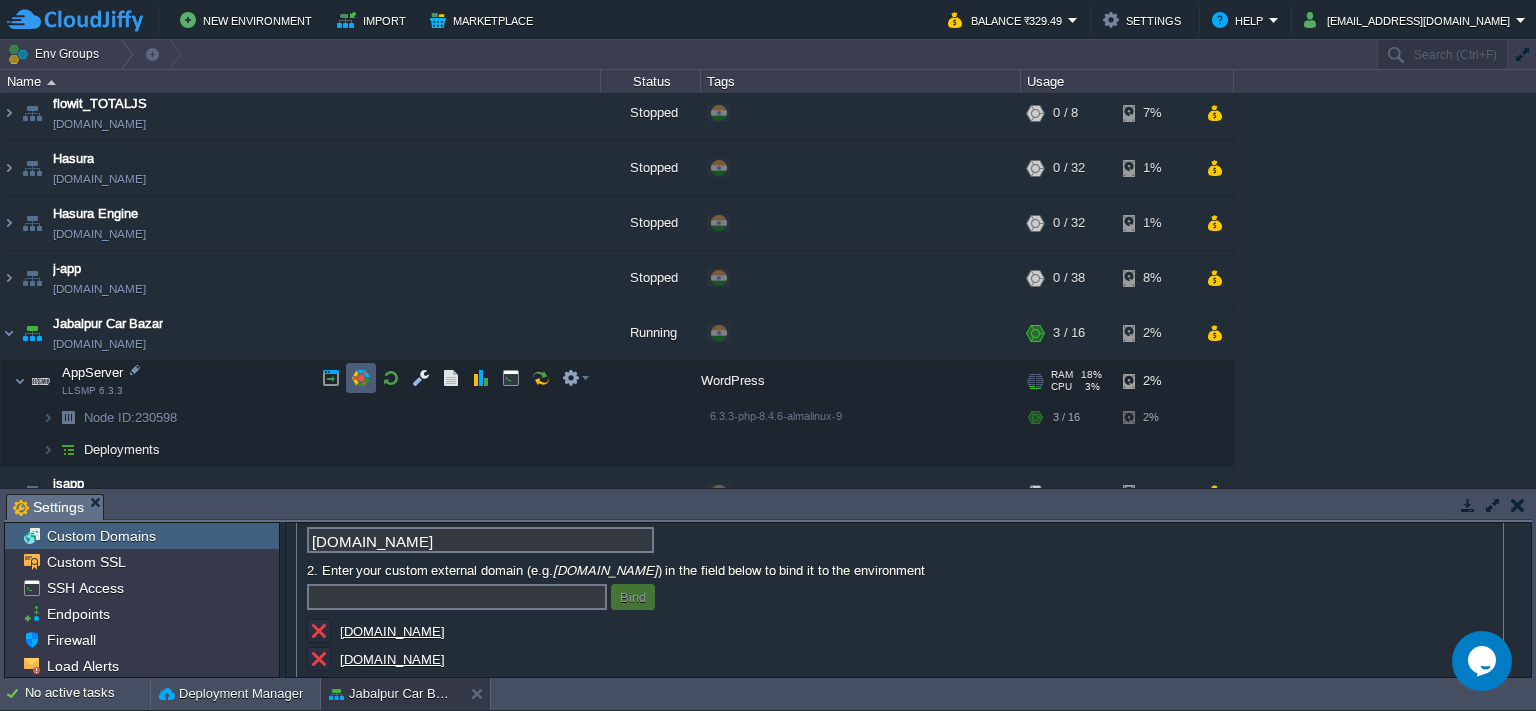 click at bounding box center [361, 378] 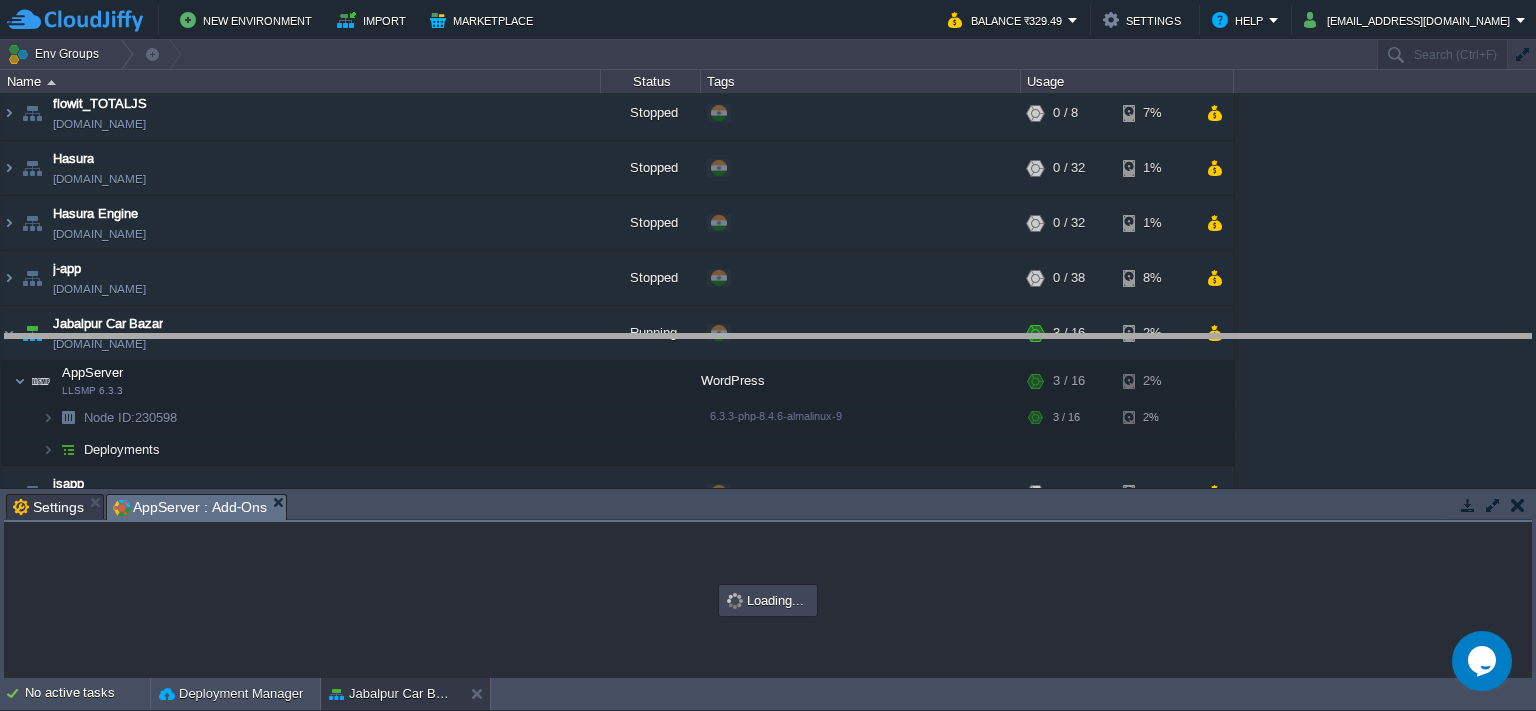 drag, startPoint x: 713, startPoint y: 507, endPoint x: 771, endPoint y: 347, distance: 170.18813 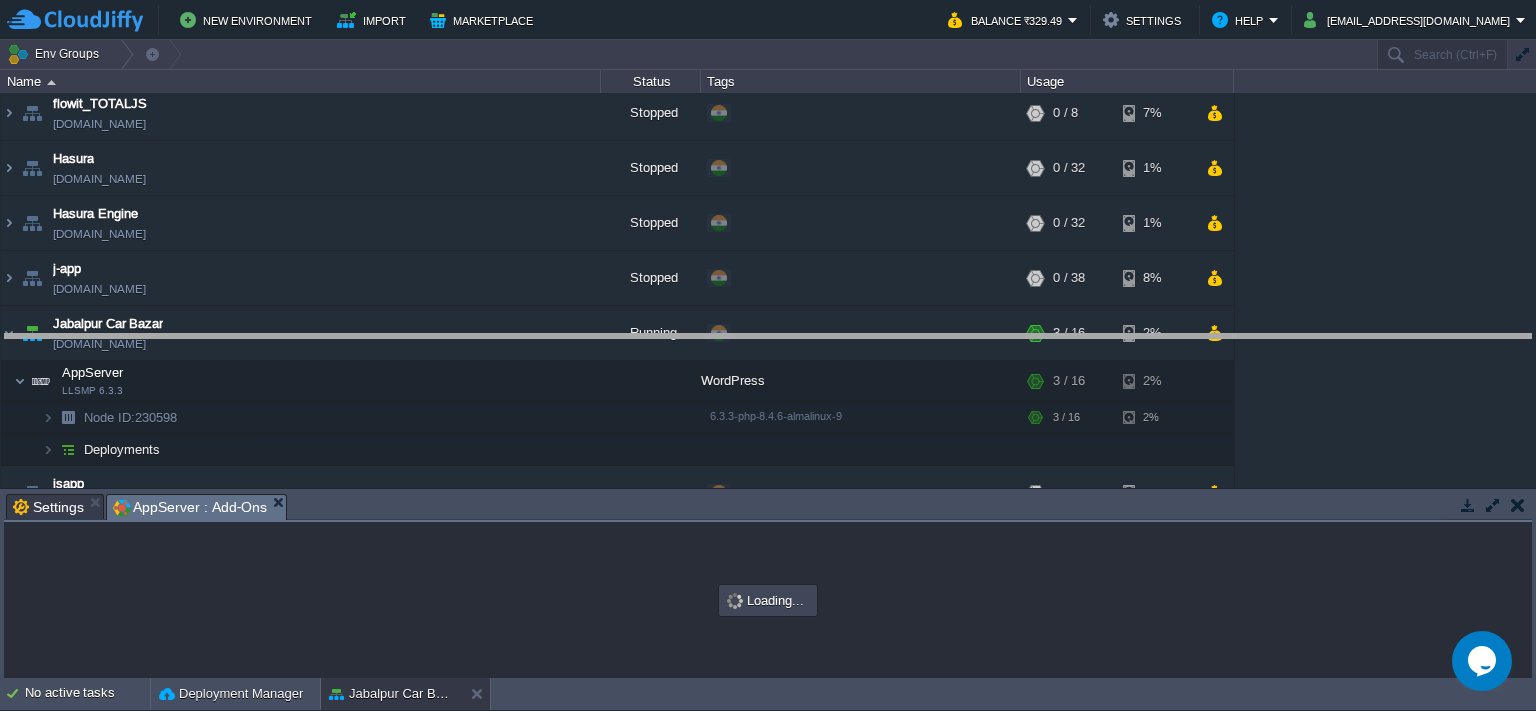 click on "New Environment Import Marketplace Bonus ₹0.00 Upgrade Account Balance ₹329.49 Settings Help [EMAIL_ADDRESS][DOMAIN_NAME]       Env Groups                     Search (Ctrl+F)         auto-gen Name Status Tags Usage Caprover Docker Engine CE [DOMAIN_NAME] Stopped                                 + Add to Env Group                                                                                                                                                            RAM                 0%                                         CPU                 0%                             0 / 32                    2%       capture [DOMAIN_NAME] Stopped                                 + Add to Env Group                                                                                                                                                            RAM                 0%                                         CPU                 0%" at bounding box center (768, 355) 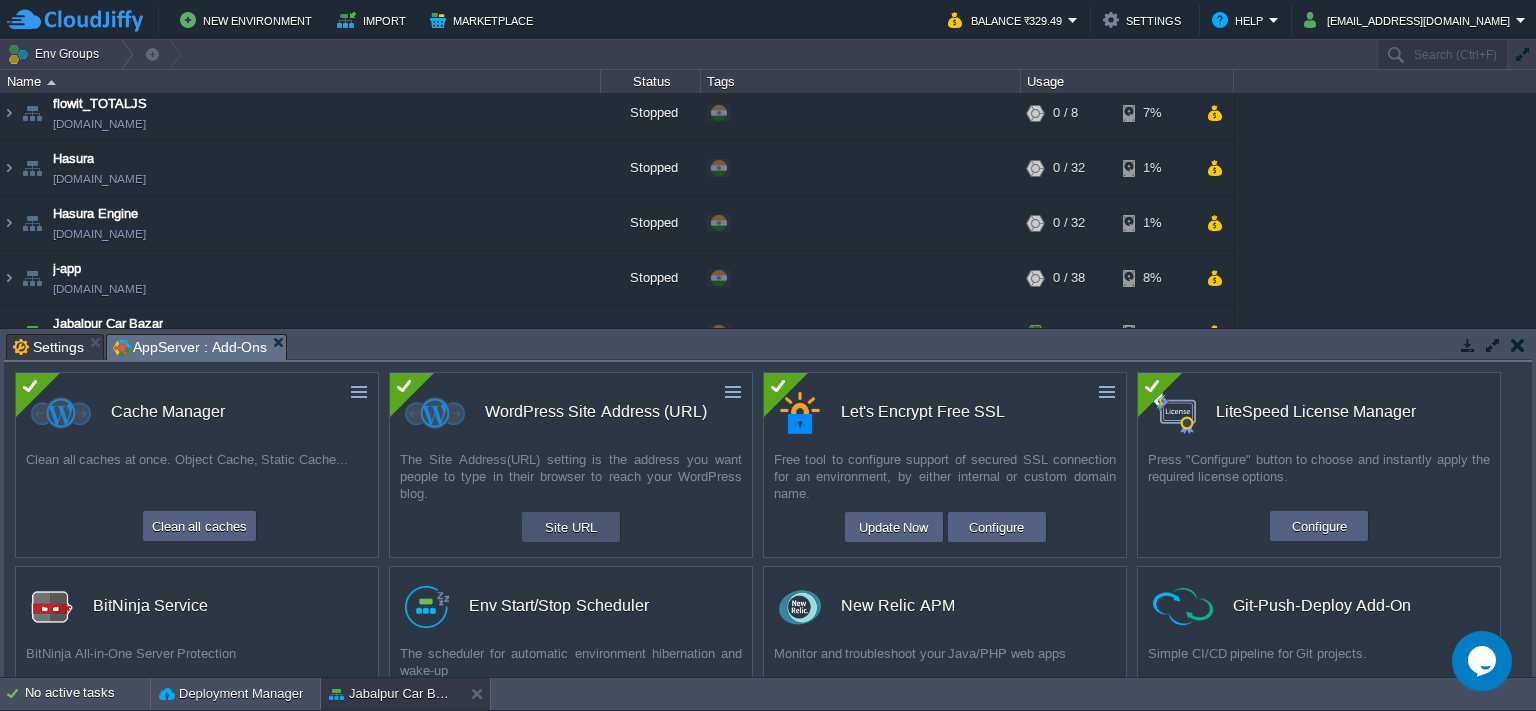 click on "Site URL" at bounding box center (571, 527) 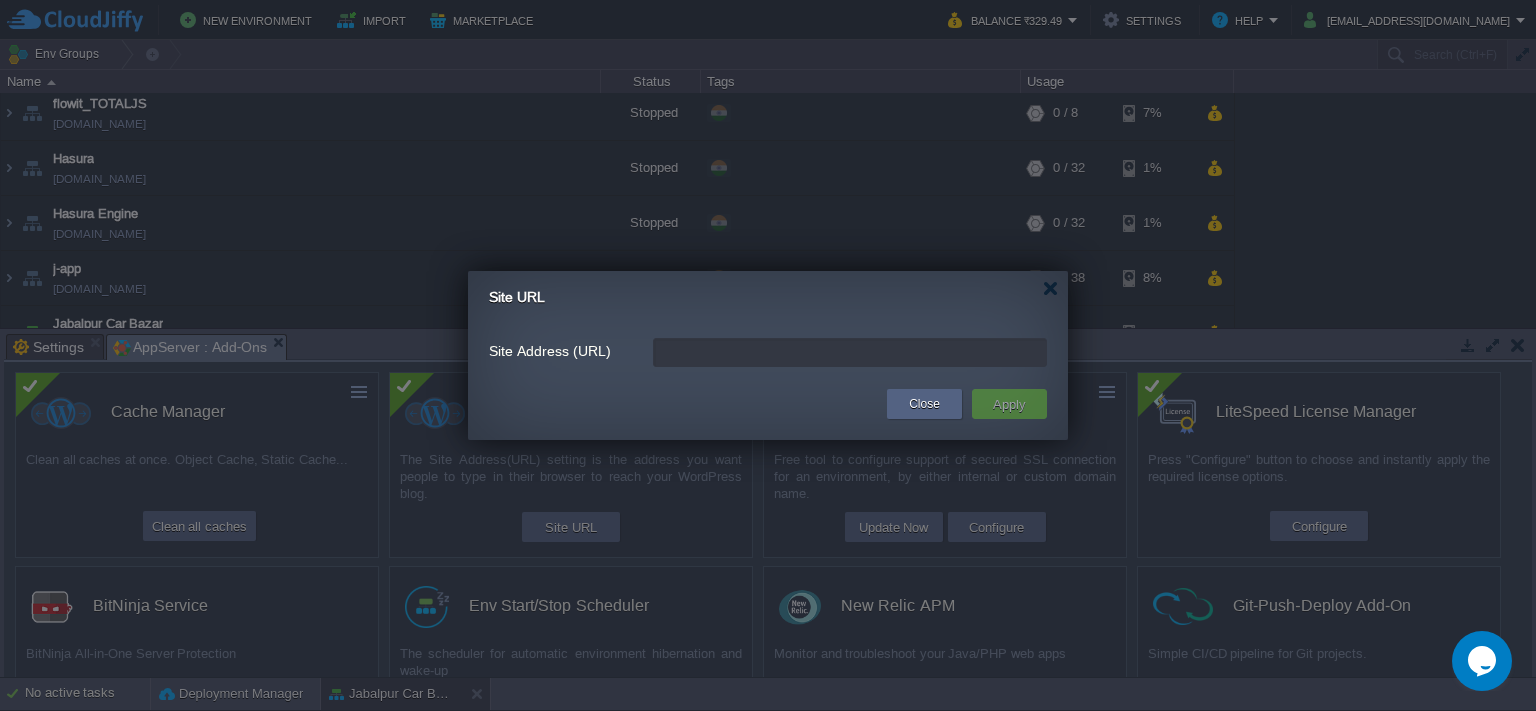 click on "Site Address (URL)" at bounding box center [850, 352] 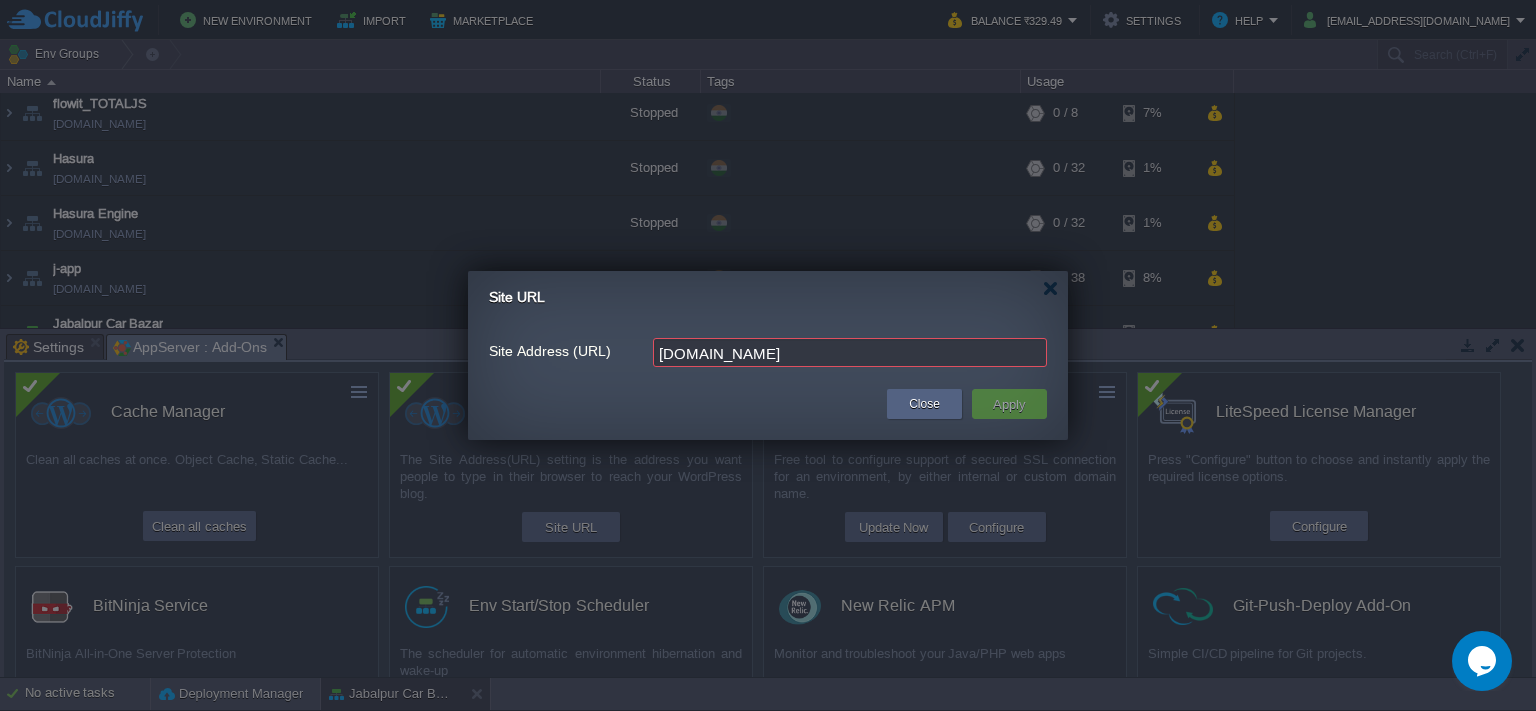 click at bounding box center (680, 404) 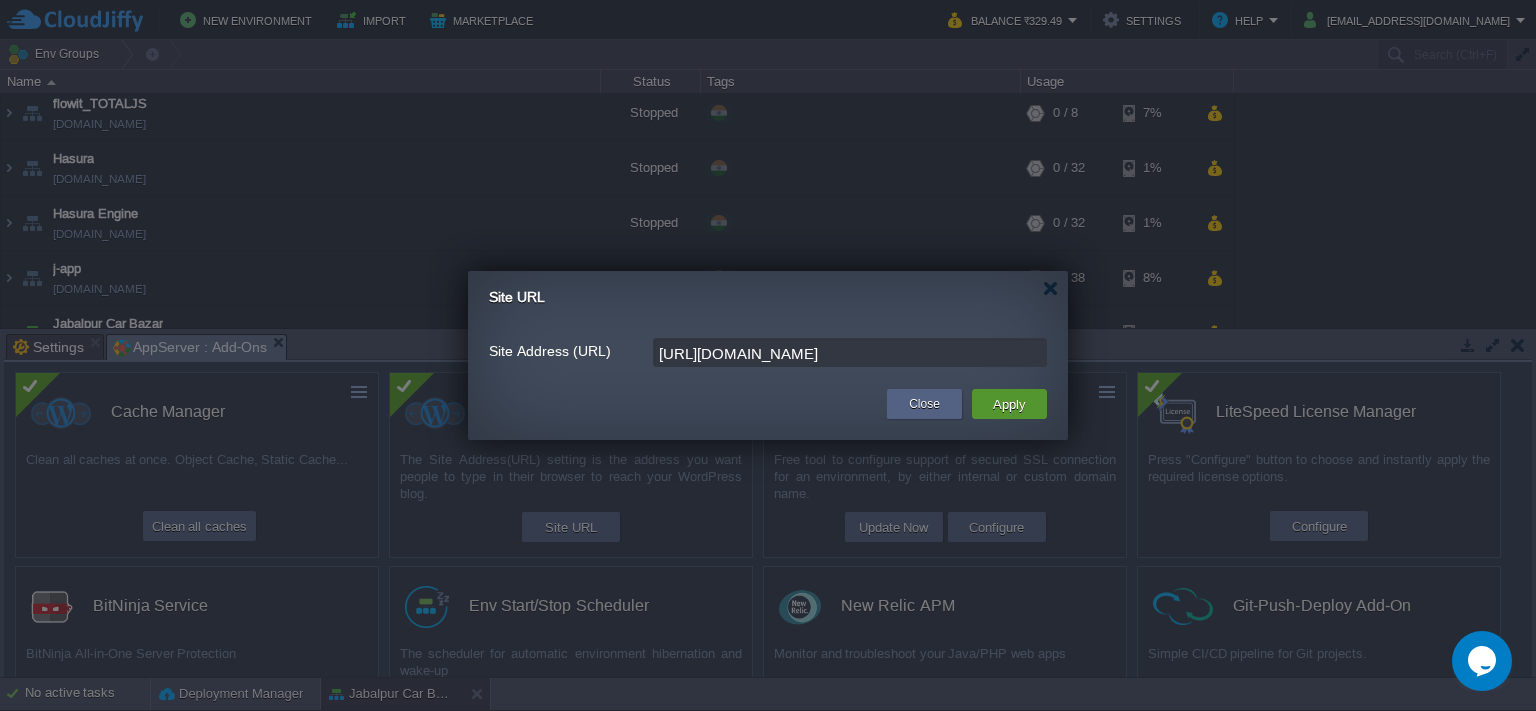 type on "[URL][DOMAIN_NAME]" 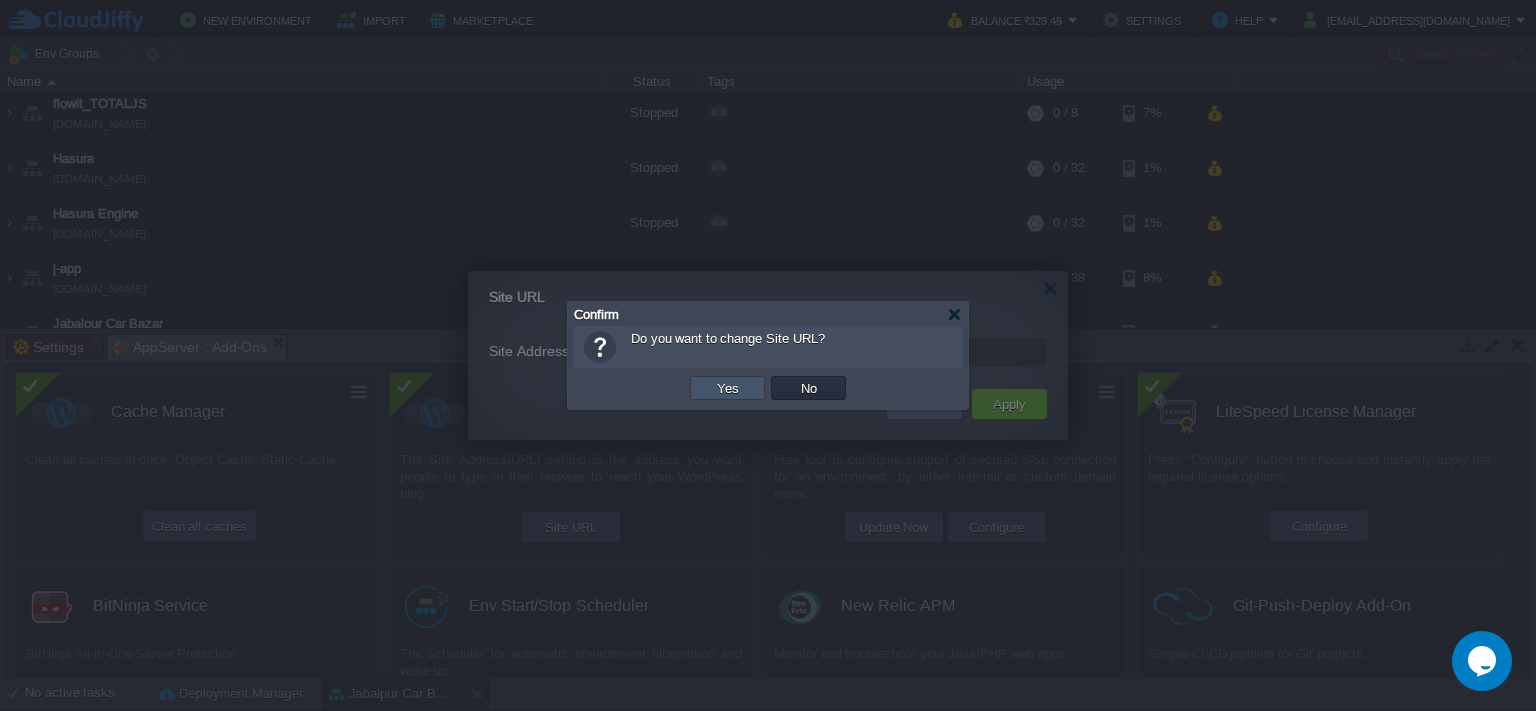 click on "Yes" at bounding box center [728, 388] 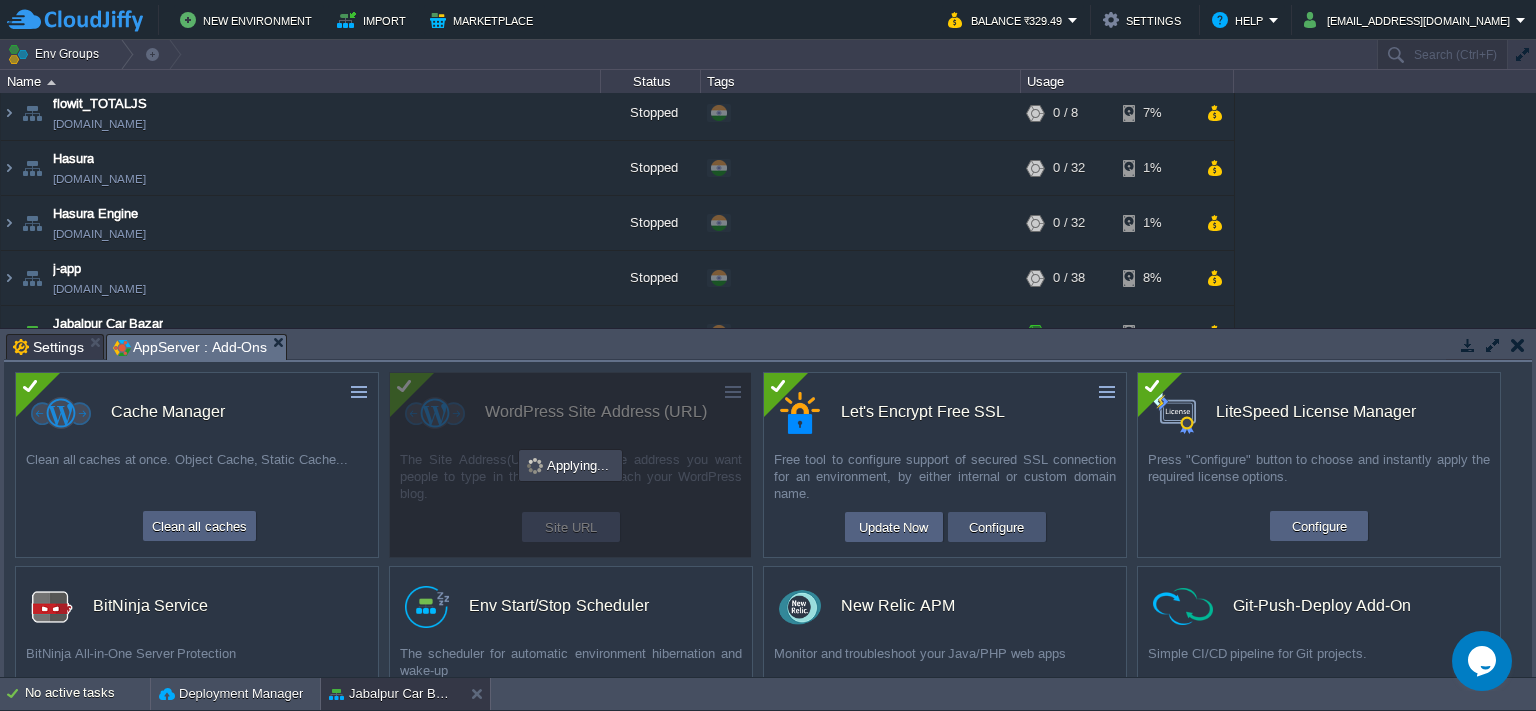 click on "Configure" at bounding box center (996, 527) 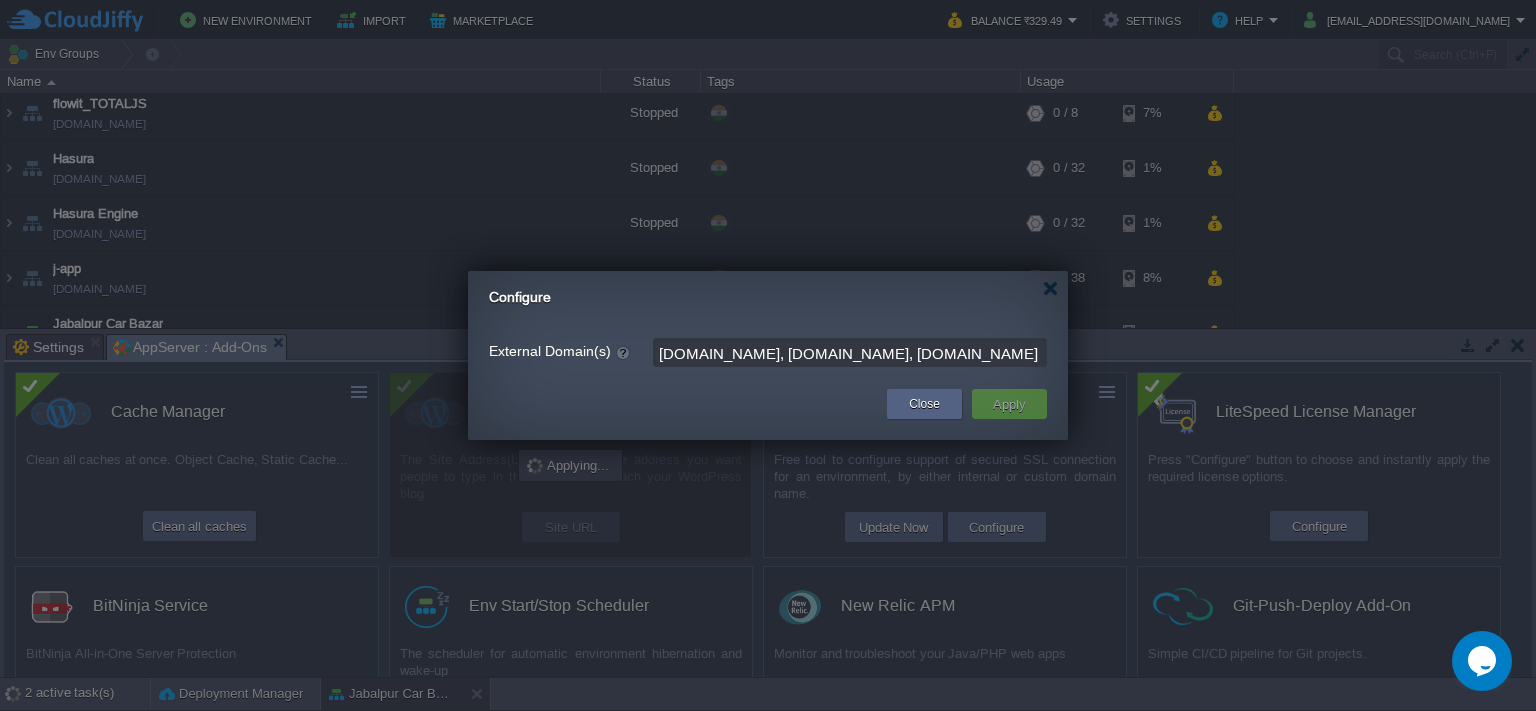 drag, startPoint x: 846, startPoint y: 352, endPoint x: 978, endPoint y: 352, distance: 132 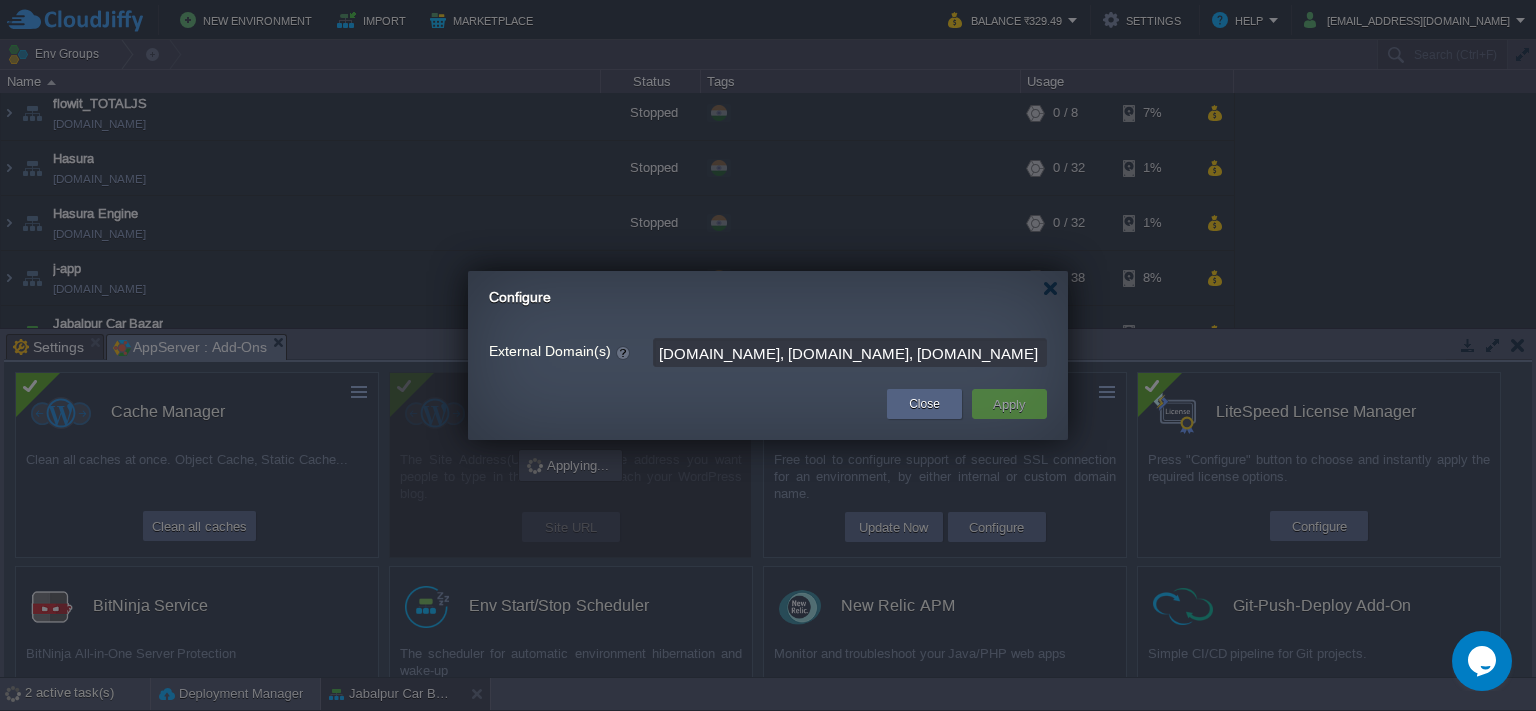 click on "[DOMAIN_NAME], [DOMAIN_NAME], [DOMAIN_NAME]" at bounding box center [850, 352] 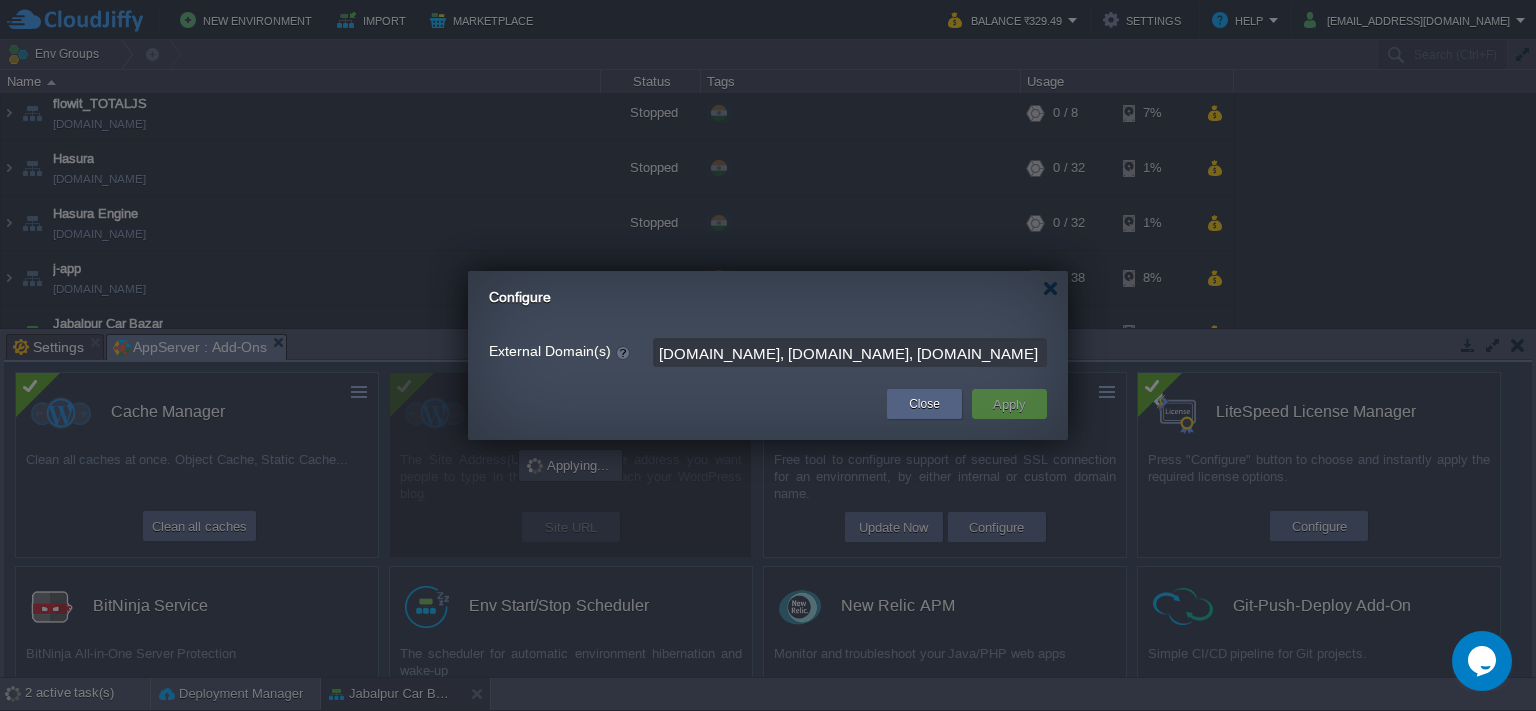 click on "[DOMAIN_NAME], [DOMAIN_NAME], [DOMAIN_NAME]" at bounding box center (850, 352) 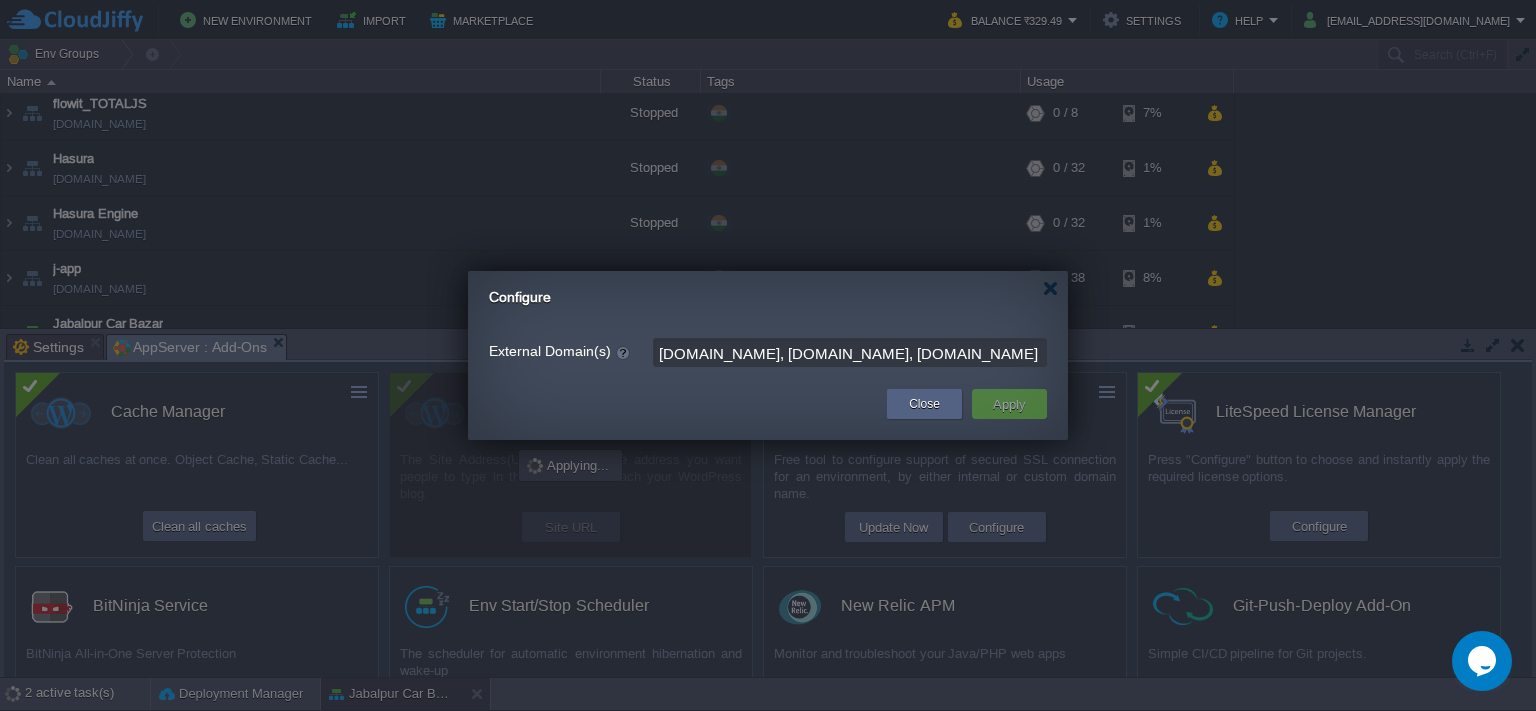 drag, startPoint x: 991, startPoint y: 356, endPoint x: 845, endPoint y: 353, distance: 146.03082 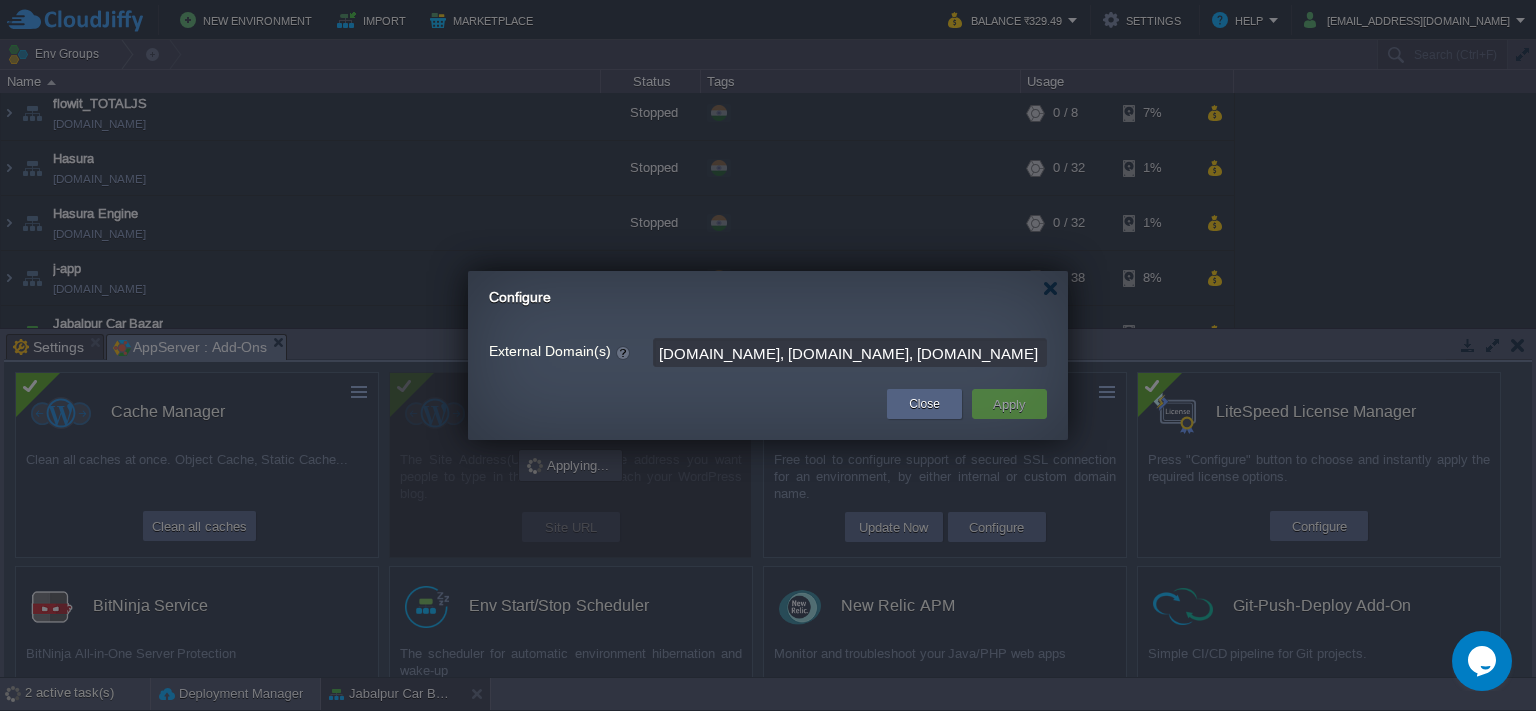 click on "[DOMAIN_NAME], [DOMAIN_NAME], [DOMAIN_NAME]" at bounding box center (850, 352) 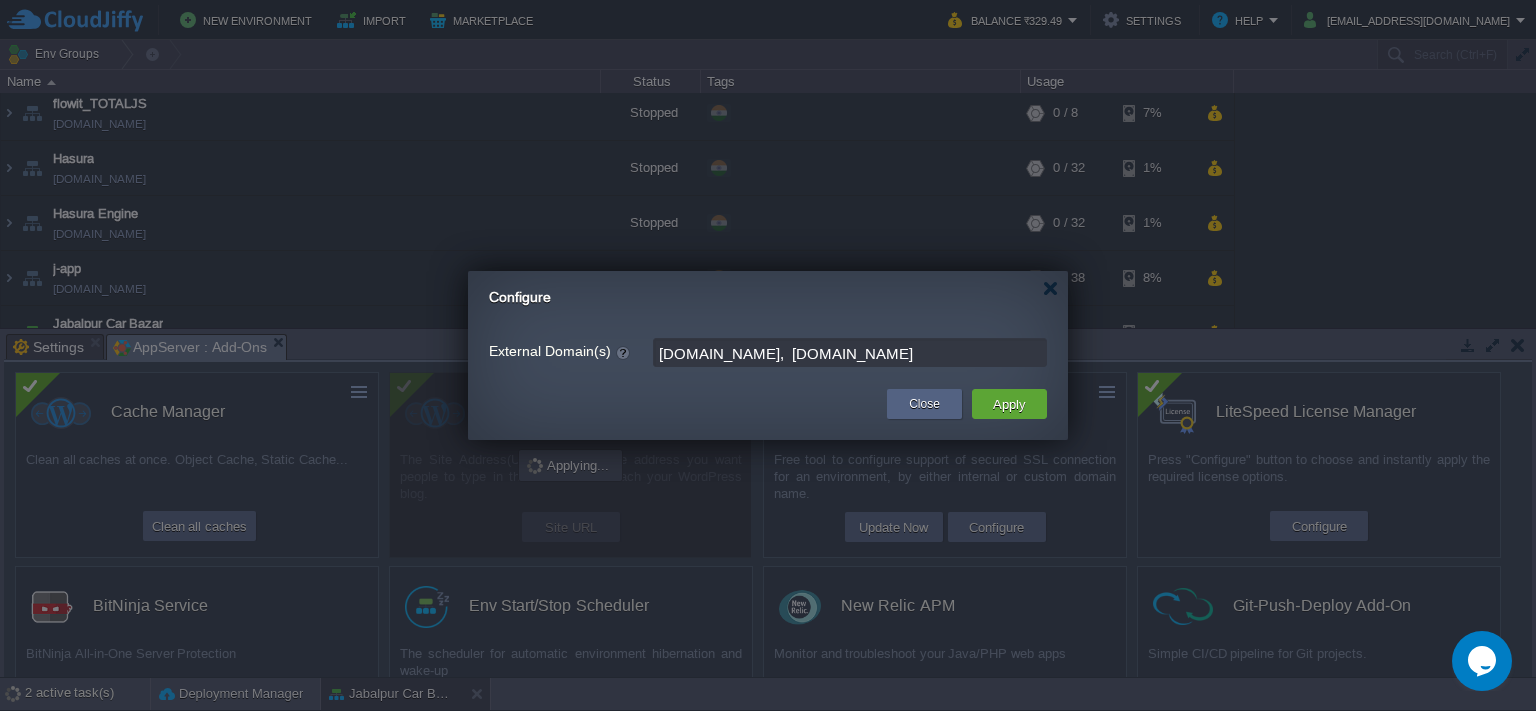 click on "[DOMAIN_NAME],  [DOMAIN_NAME]" at bounding box center [850, 352] 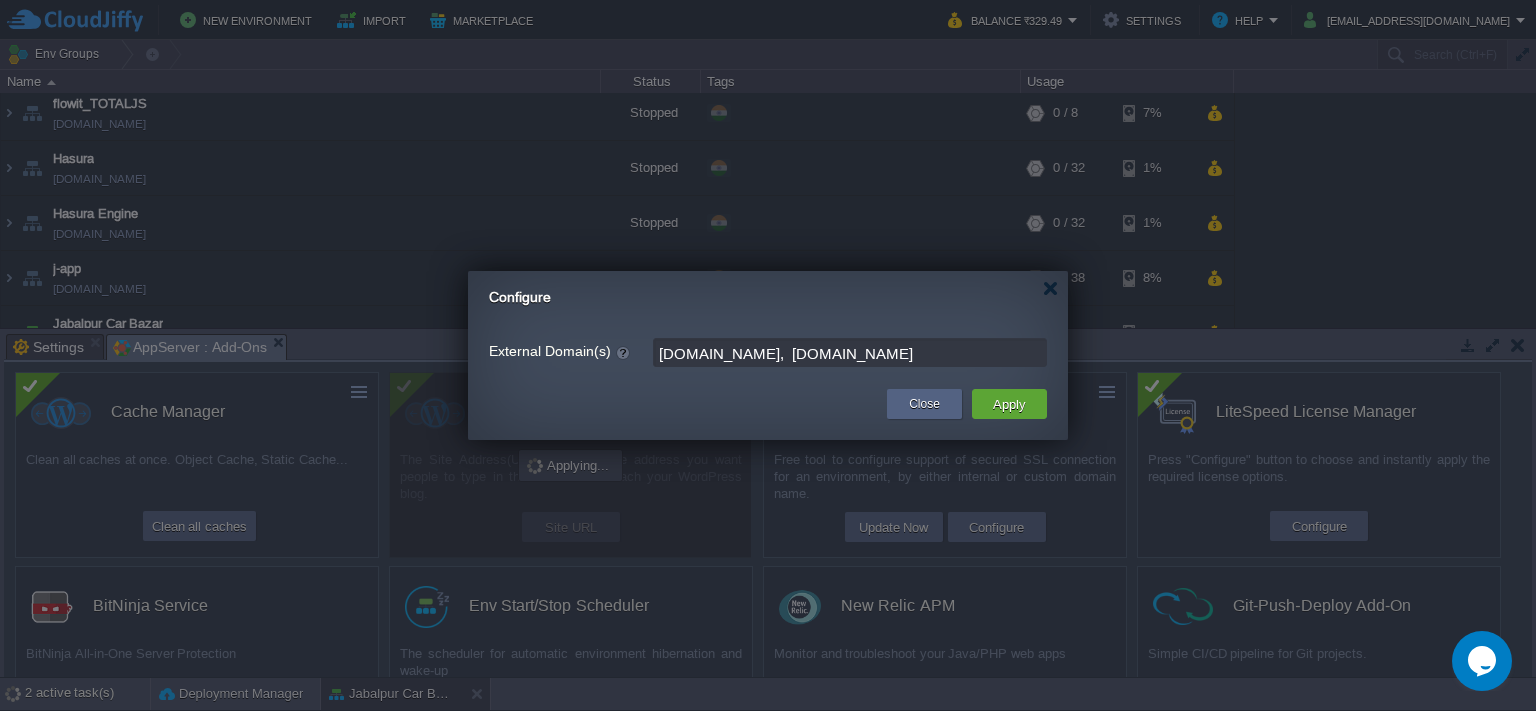 paste on "[DOMAIN_NAME]," 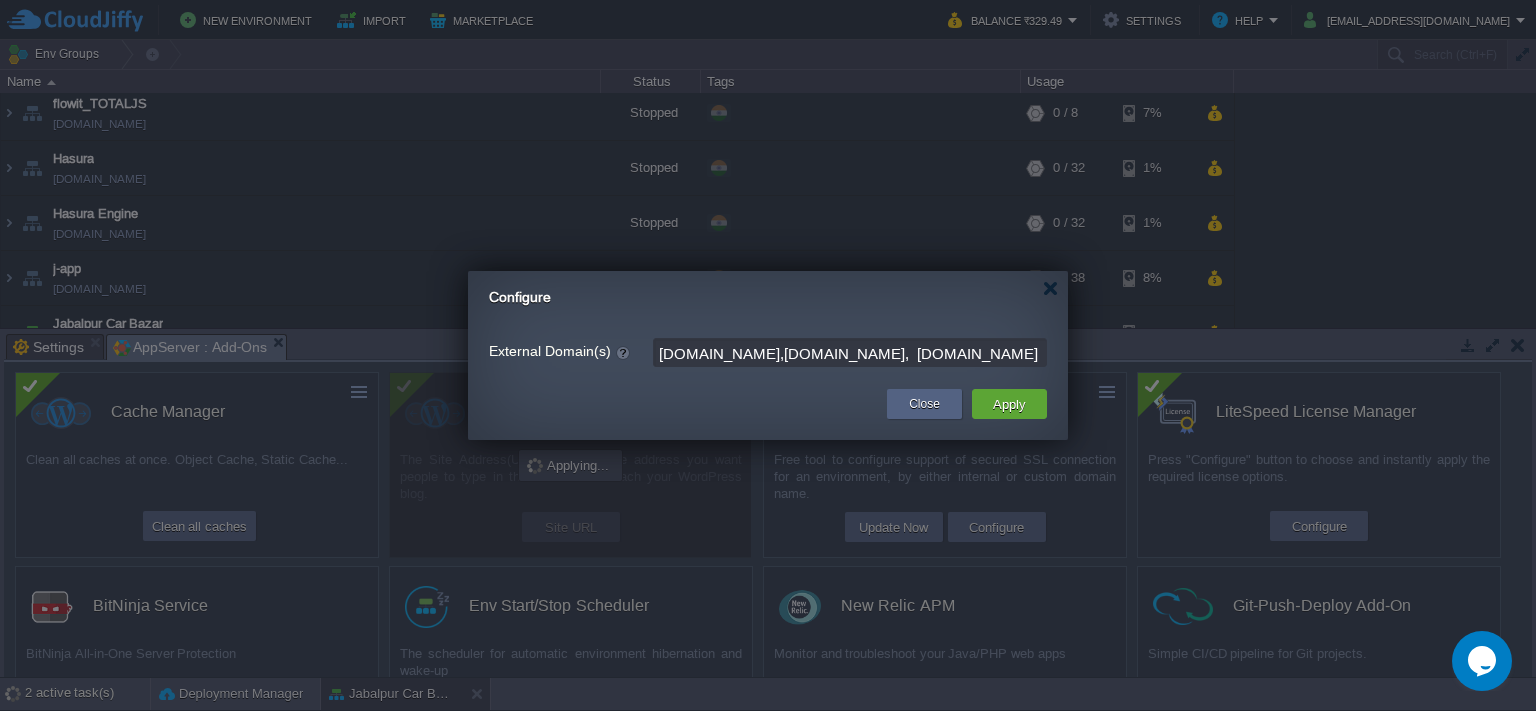 type on "[DOMAIN_NAME], [DOMAIN_NAME],  [DOMAIN_NAME]" 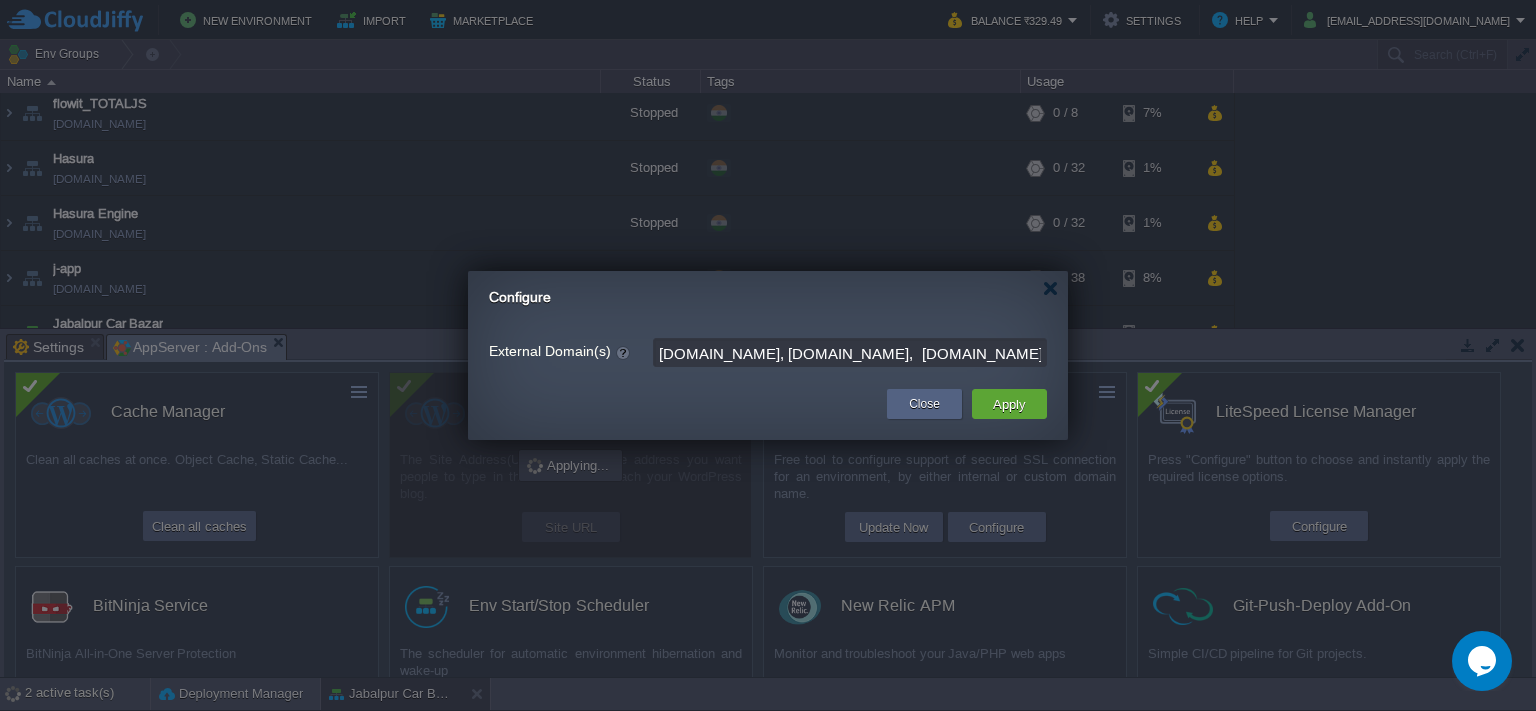 click on "[DOMAIN_NAME], [DOMAIN_NAME],  [DOMAIN_NAME]" at bounding box center [850, 352] 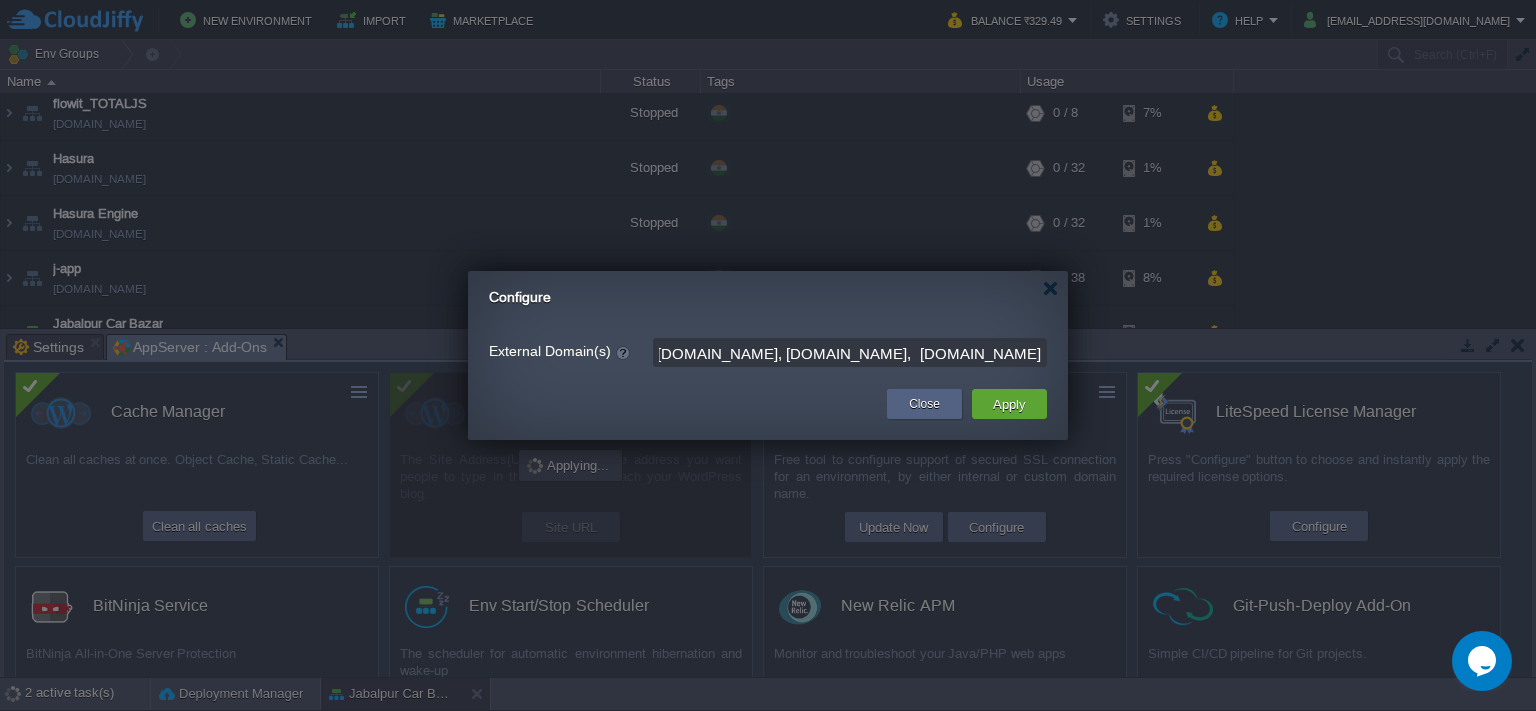 scroll, scrollTop: 0, scrollLeft: 154, axis: horizontal 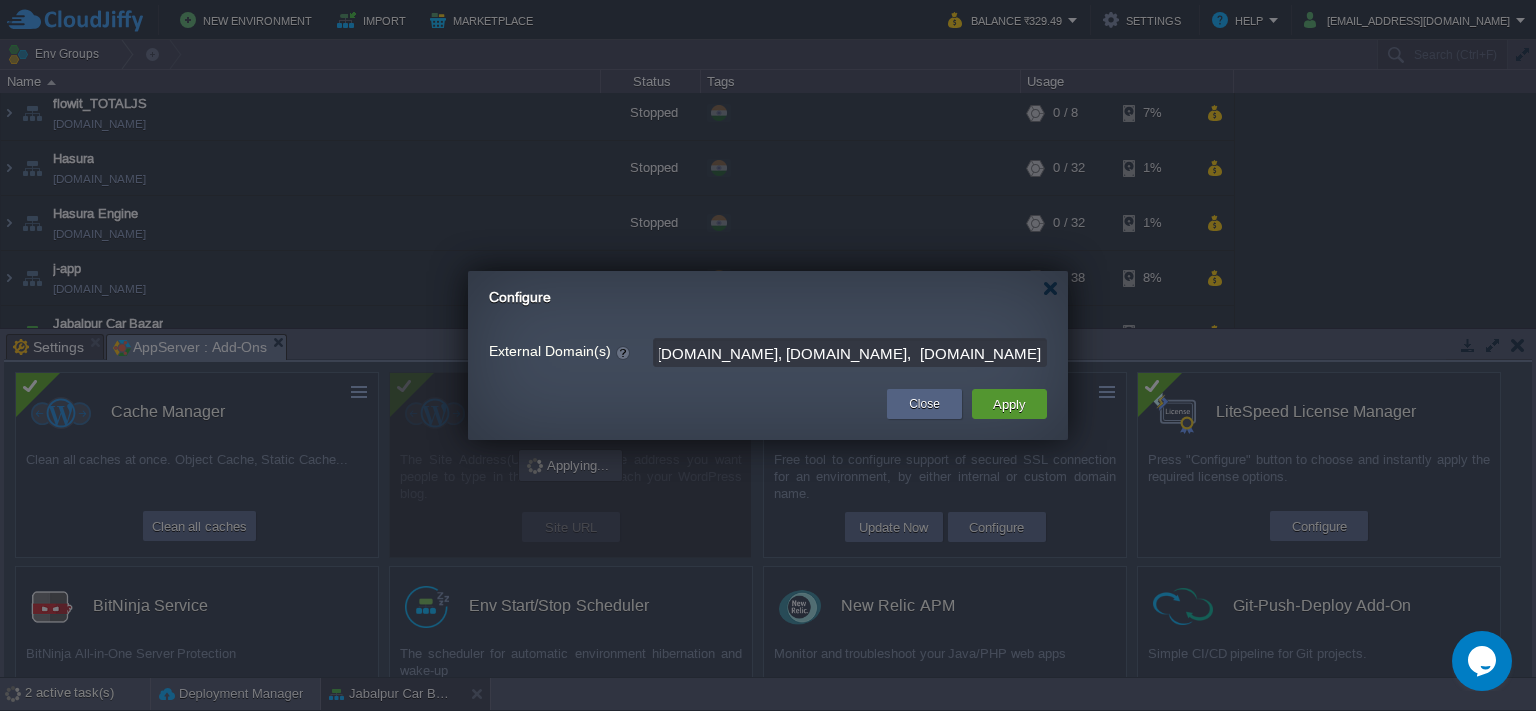 click on "Apply" at bounding box center [1009, 404] 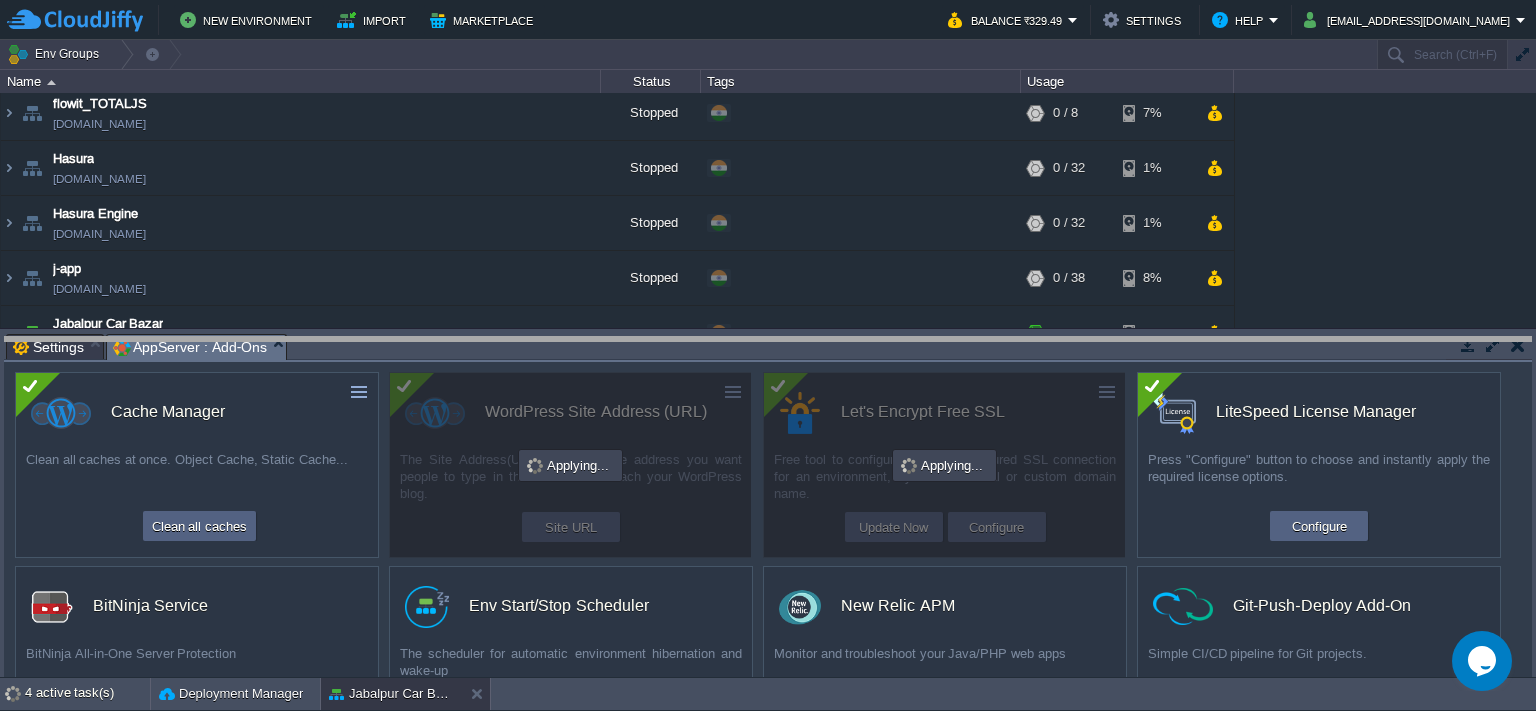 drag, startPoint x: 831, startPoint y: 342, endPoint x: 860, endPoint y: 350, distance: 30.083218 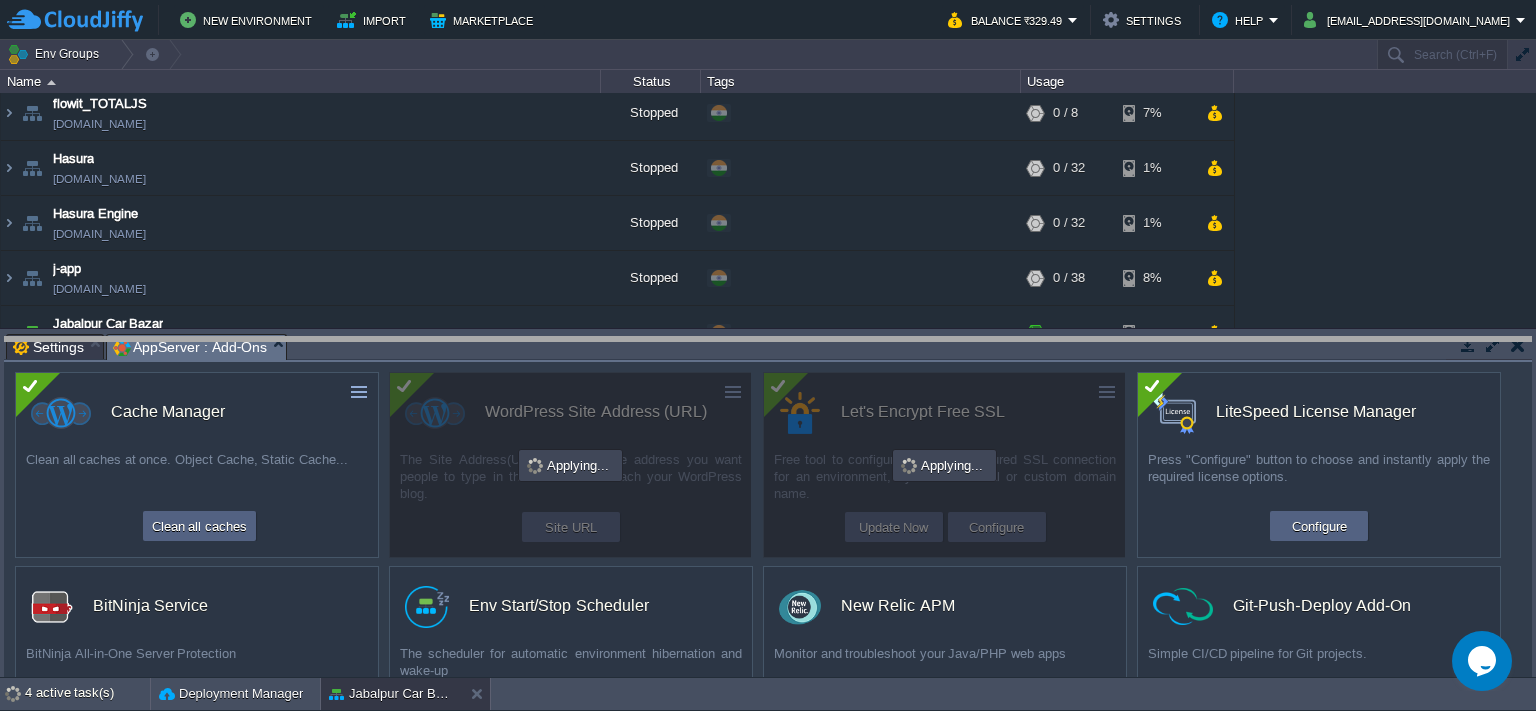 click on "New Environment Import Marketplace Bonus ₹0.00 Upgrade Account Balance ₹329.49 Settings Help [EMAIL_ADDRESS][DOMAIN_NAME]       Env Groups                     Search (Ctrl+F)         auto-gen Name Status Tags Usage Caprover Docker Engine CE [DOMAIN_NAME] Stopped                                 + Add to Env Group                                                                                                                                                            RAM                 0%                                         CPU                 0%                             0 / 32                    2%       capture [DOMAIN_NAME] Stopped                                 + Add to Env Group                                                                                                                                                            RAM                 0%                                         CPU                 0%" at bounding box center (768, 355) 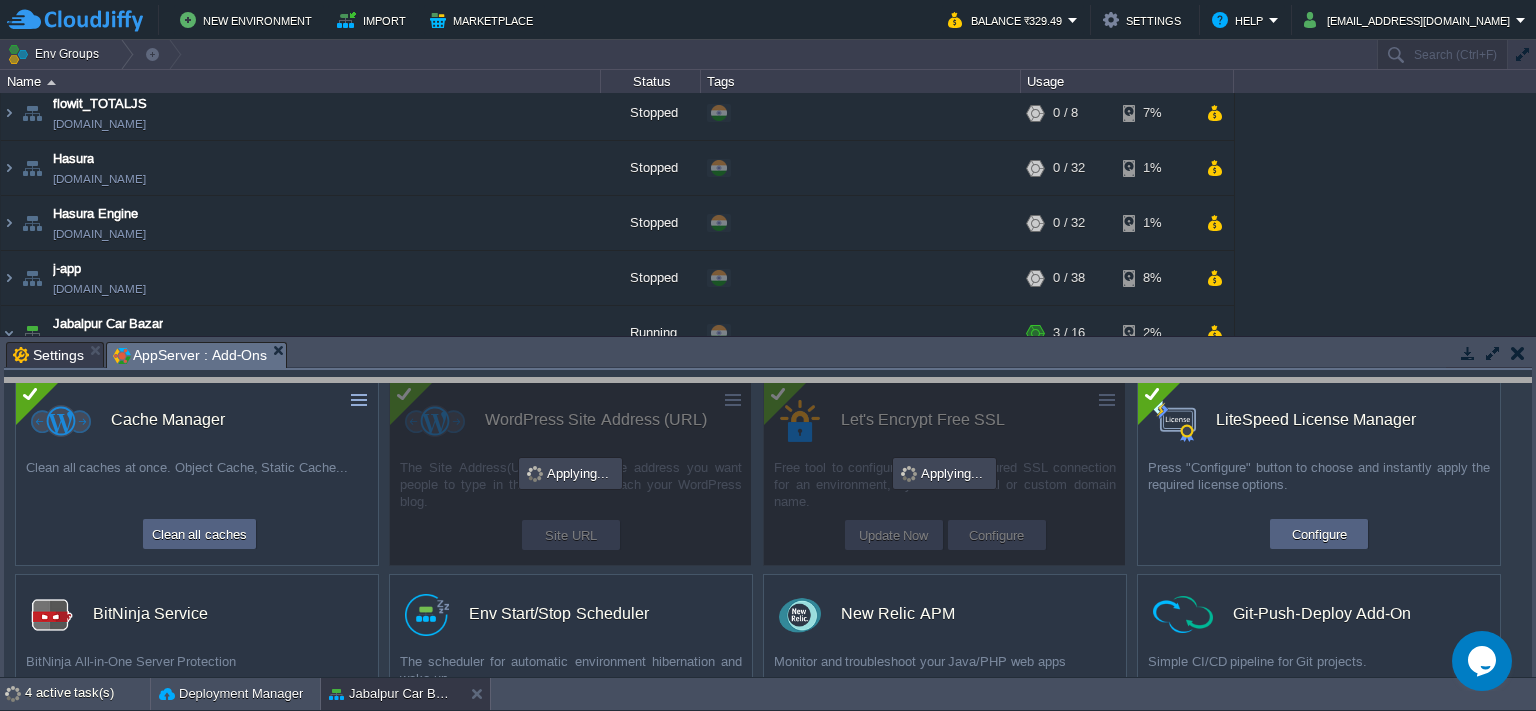 drag, startPoint x: 891, startPoint y: 346, endPoint x: 886, endPoint y: 382, distance: 36.345562 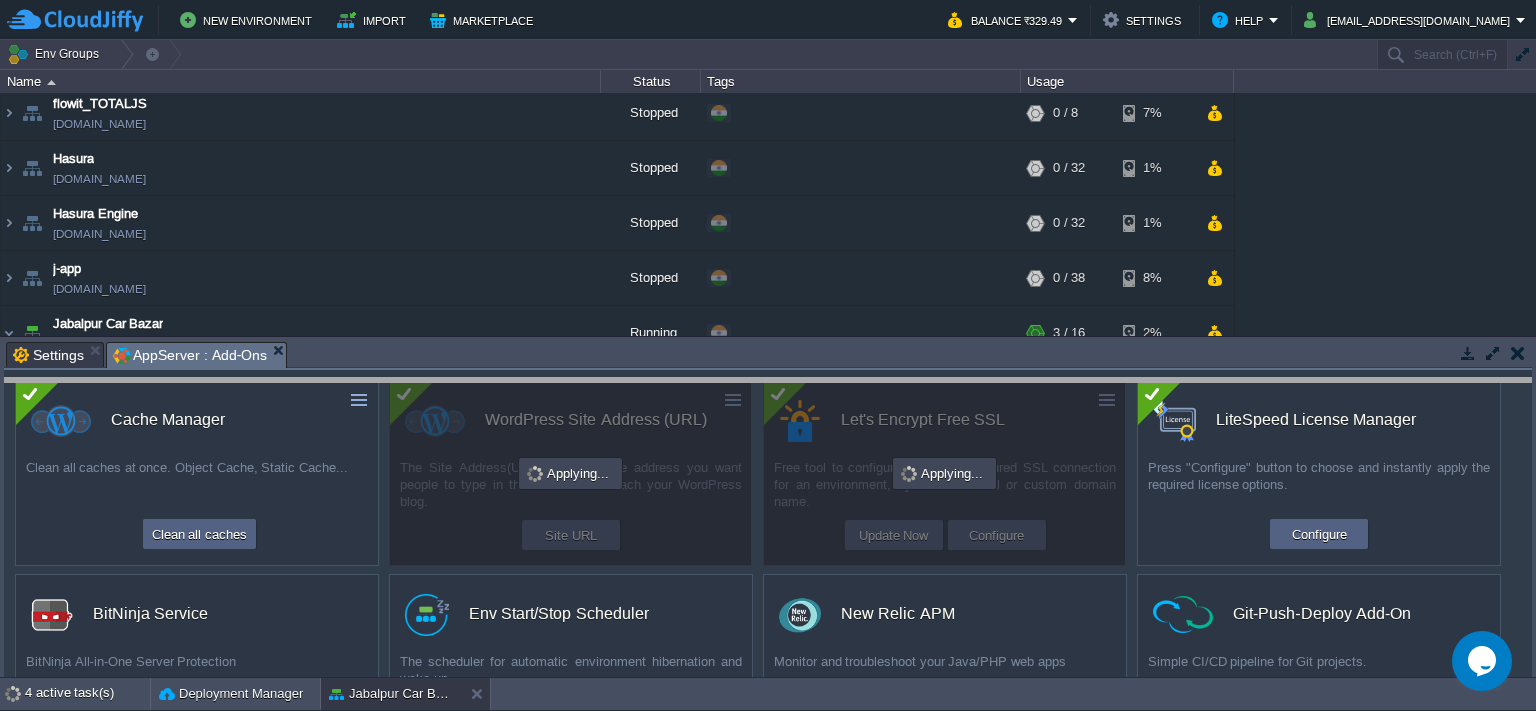 click on "New Environment Import Marketplace Bonus ₹0.00 Upgrade Account Balance ₹329.49 Settings Help [EMAIL_ADDRESS][DOMAIN_NAME]       Env Groups                     Search (Ctrl+F)         auto-gen Name Status Tags Usage Caprover Docker Engine CE [DOMAIN_NAME] Stopped                                 + Add to Env Group                                                                                                                                                            RAM                 0%                                         CPU                 0%                             0 / 32                    2%       capture [DOMAIN_NAME] Stopped                                 + Add to Env Group                                                                                                                                                            RAM                 0%                                         CPU                 0%" at bounding box center (768, 355) 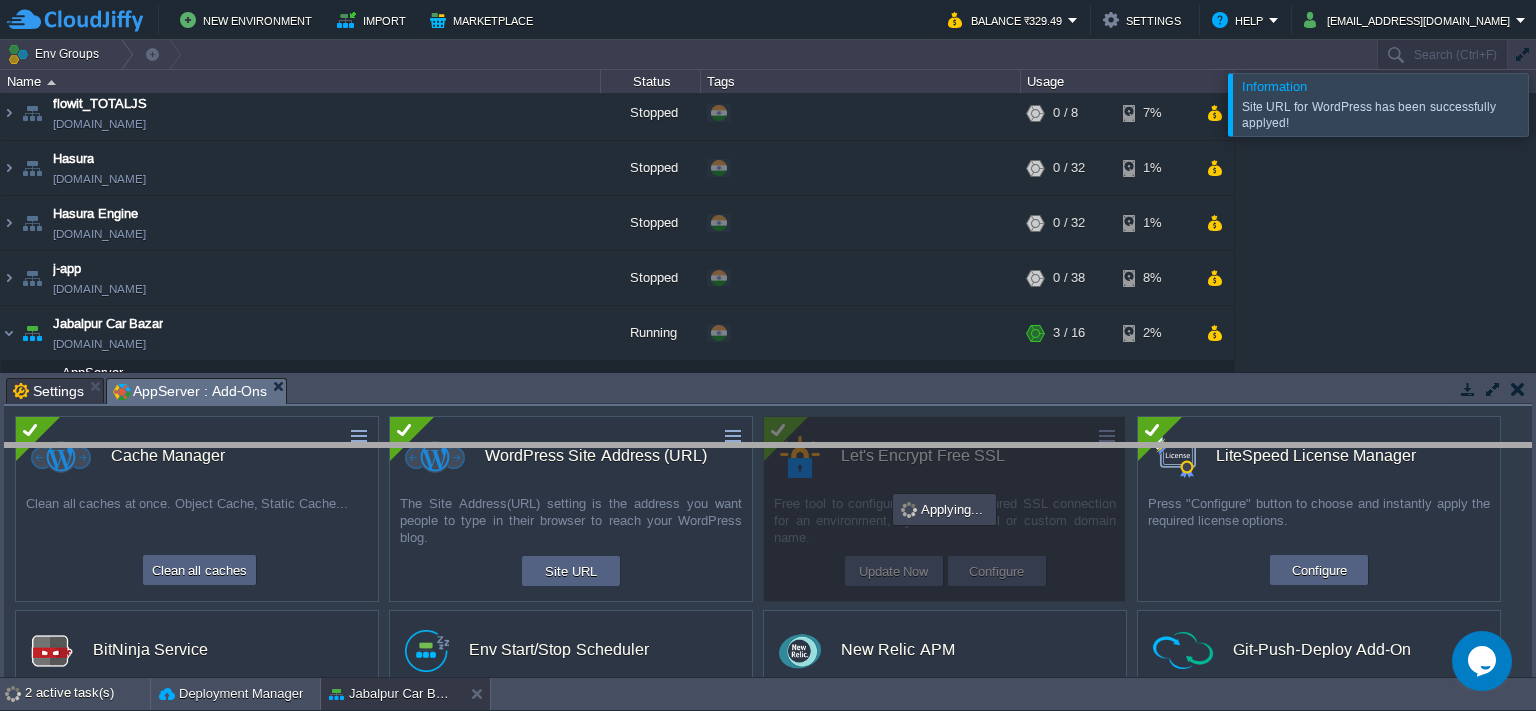 drag, startPoint x: 693, startPoint y: 385, endPoint x: 689, endPoint y: 450, distance: 65.12296 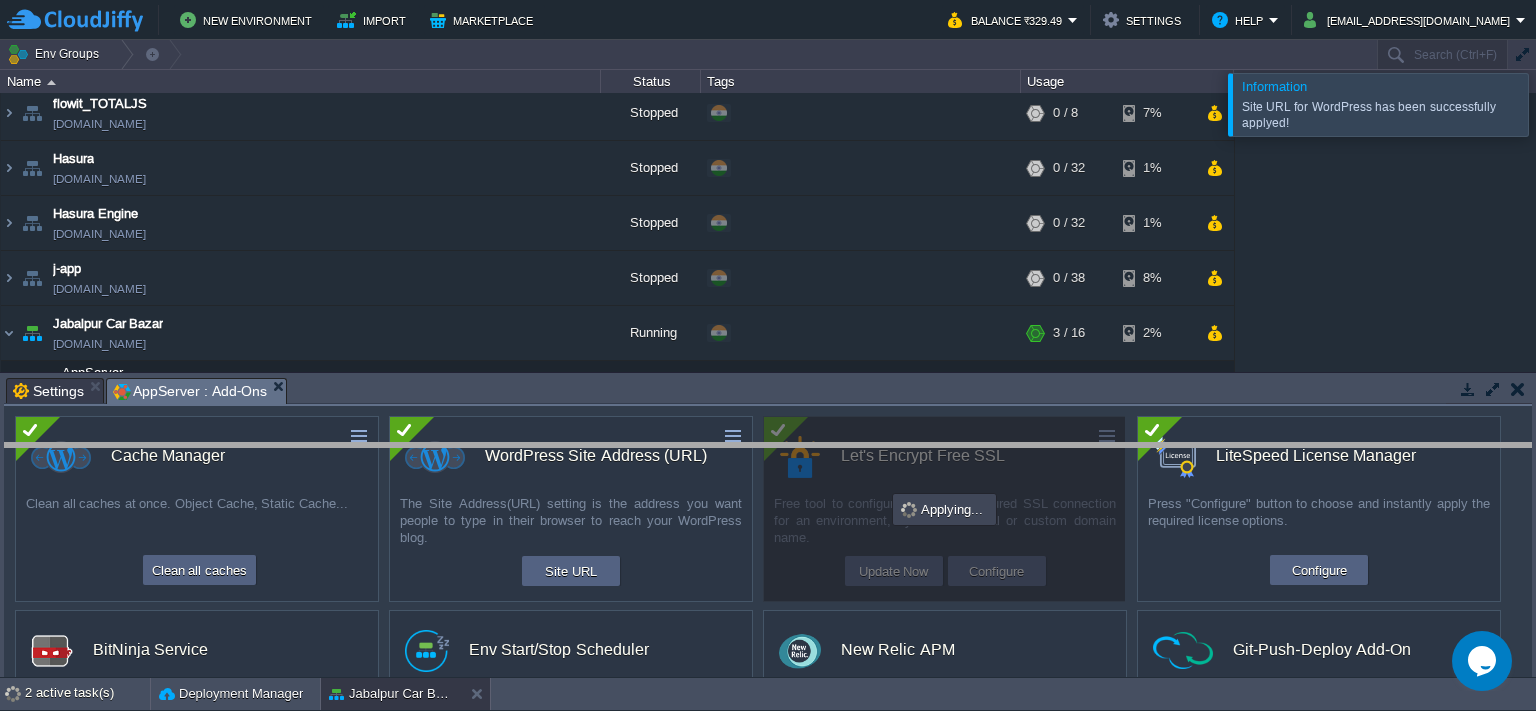 click on "New Environment Import Marketplace Bonus ₹0.00 Upgrade Account Balance ₹329.49 Settings Help [EMAIL_ADDRESS][DOMAIN_NAME] Information Site URL for WordPress has been successfully applyed!         Env Groups                     Search (Ctrl+F)         auto-gen Name Status Tags Usage Caprover Docker Engine CE [DOMAIN_NAME] Stopped                                 + Add to Env Group                                                                                                                                                            RAM                 0%                                         CPU                 0%                             0 / 32                    2%       capture [DOMAIN_NAME] Stopped                                 + Add to Env Group                                                                                                                                                            RAM                 0%                         CPU" at bounding box center (768, 355) 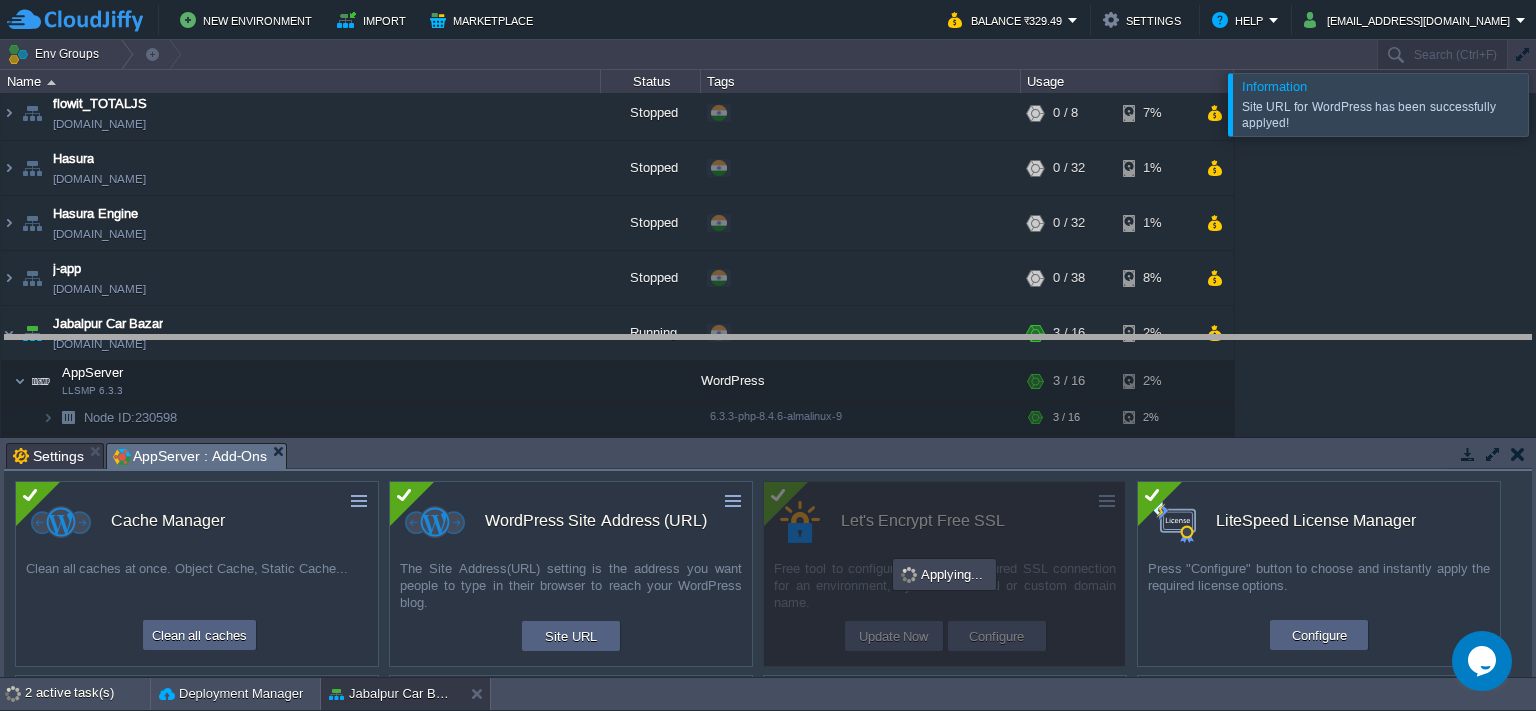 drag, startPoint x: 603, startPoint y: 450, endPoint x: 653, endPoint y: 342, distance: 119.0126 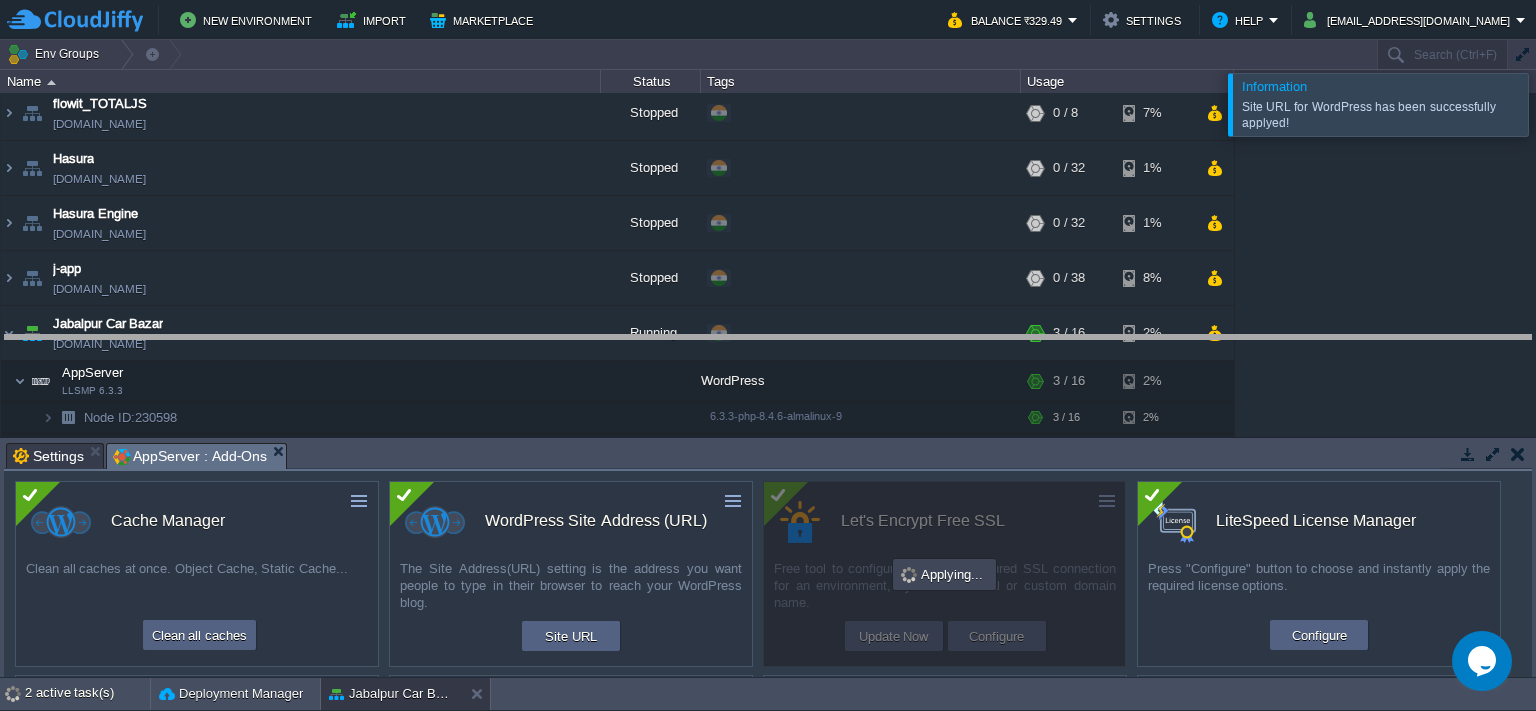 click on "New Environment Import Marketplace Bonus ₹0.00 Upgrade Account Balance ₹329.49 Settings Help [EMAIL_ADDRESS][DOMAIN_NAME] Information Site URL for WordPress has been successfully applyed!         Env Groups                     Search (Ctrl+F)         auto-gen Name Status Tags Usage Caprover Docker Engine CE [DOMAIN_NAME] Stopped                                 + Add to Env Group                                                                                                                                                            RAM                 0%                                         CPU                 0%                             0 / 32                    2%       capture [DOMAIN_NAME] Stopped                                 + Add to Env Group                                                                                                                                                            RAM                 0%                         CPU" at bounding box center [768, 355] 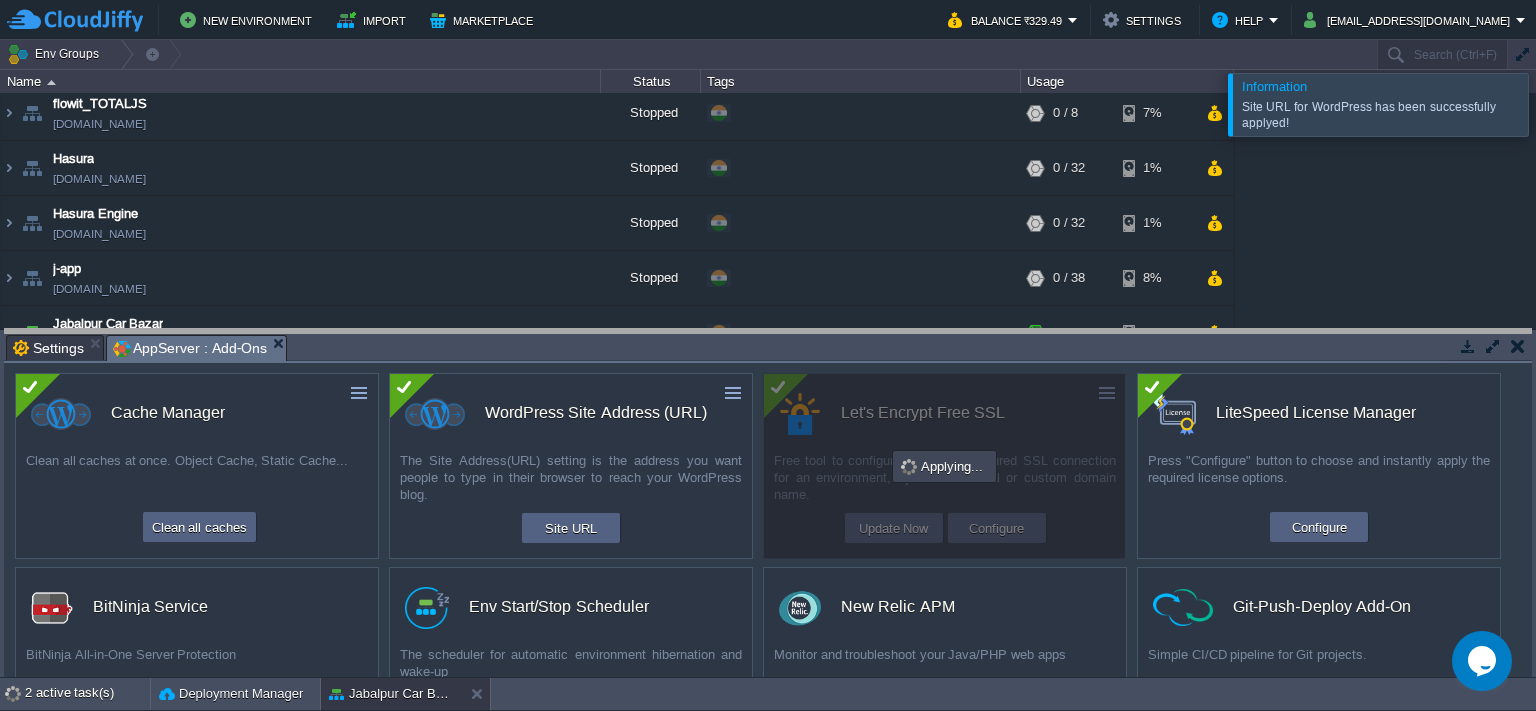 click on "New Environment Import Marketplace Bonus ₹0.00 Upgrade Account Balance ₹329.49 Settings Help [EMAIL_ADDRESS][DOMAIN_NAME] Information Site URL for WordPress has been successfully applyed!         Env Groups                     Search (Ctrl+F)         auto-gen Name Status Tags Usage Caprover Docker Engine CE [DOMAIN_NAME] Stopped                                 + Add to Env Group                                                                                                                                                            RAM                 0%                                         CPU                 0%                             0 / 32                    2%       capture [DOMAIN_NAME] Stopped                                 + Add to Env Group                                                                                                                                                            RAM                 0%                         CPU" at bounding box center (768, 355) 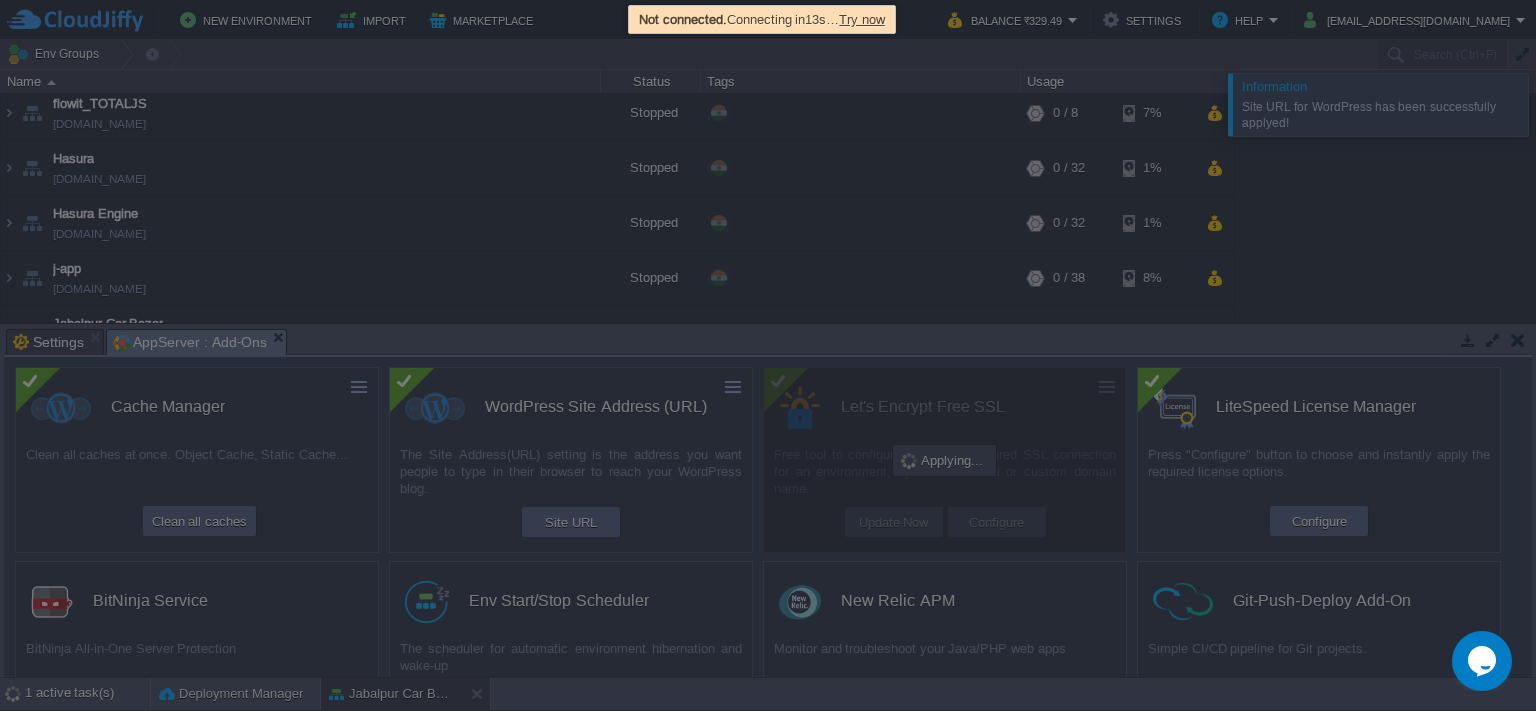 click on "Try now" at bounding box center [862, 19] 